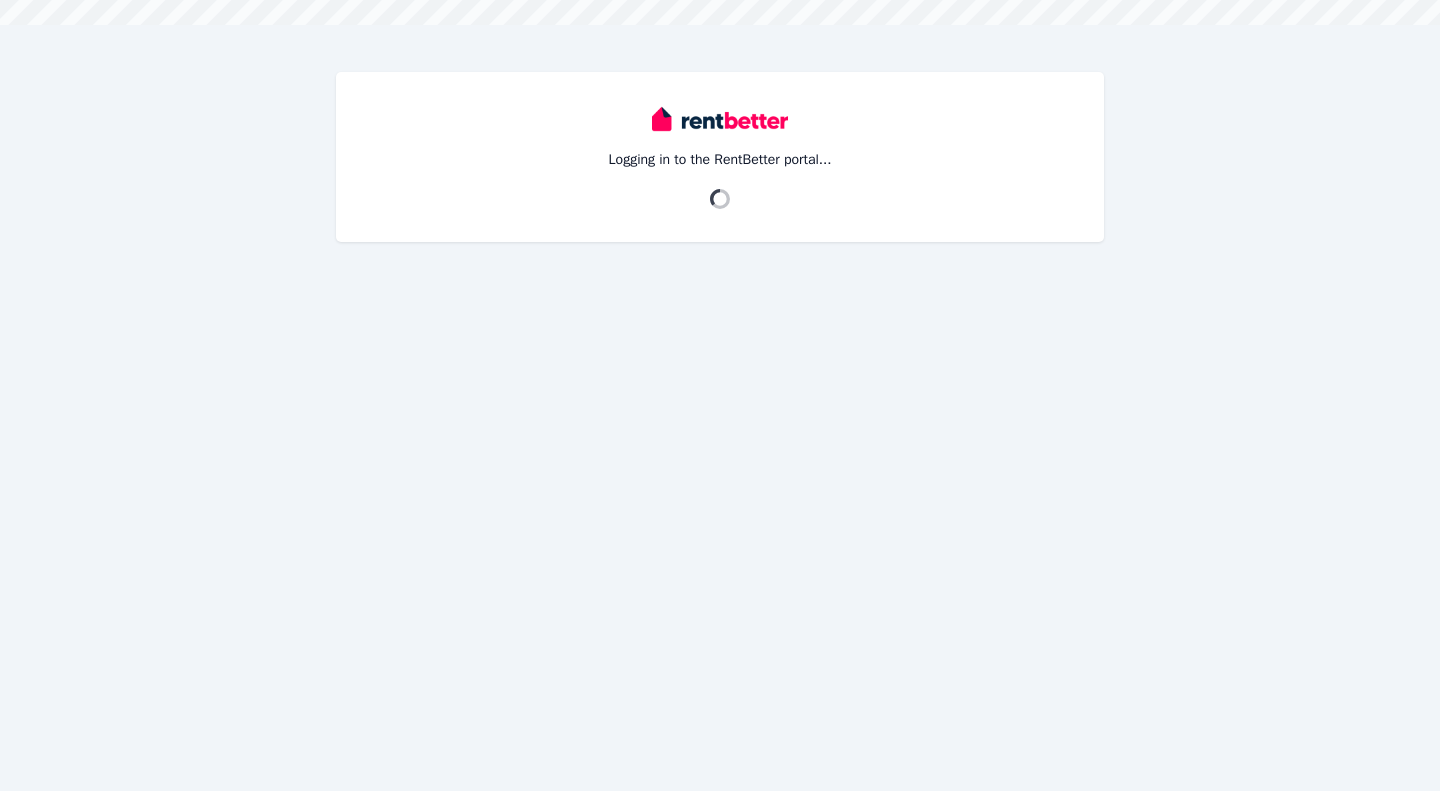 scroll, scrollTop: 0, scrollLeft: 0, axis: both 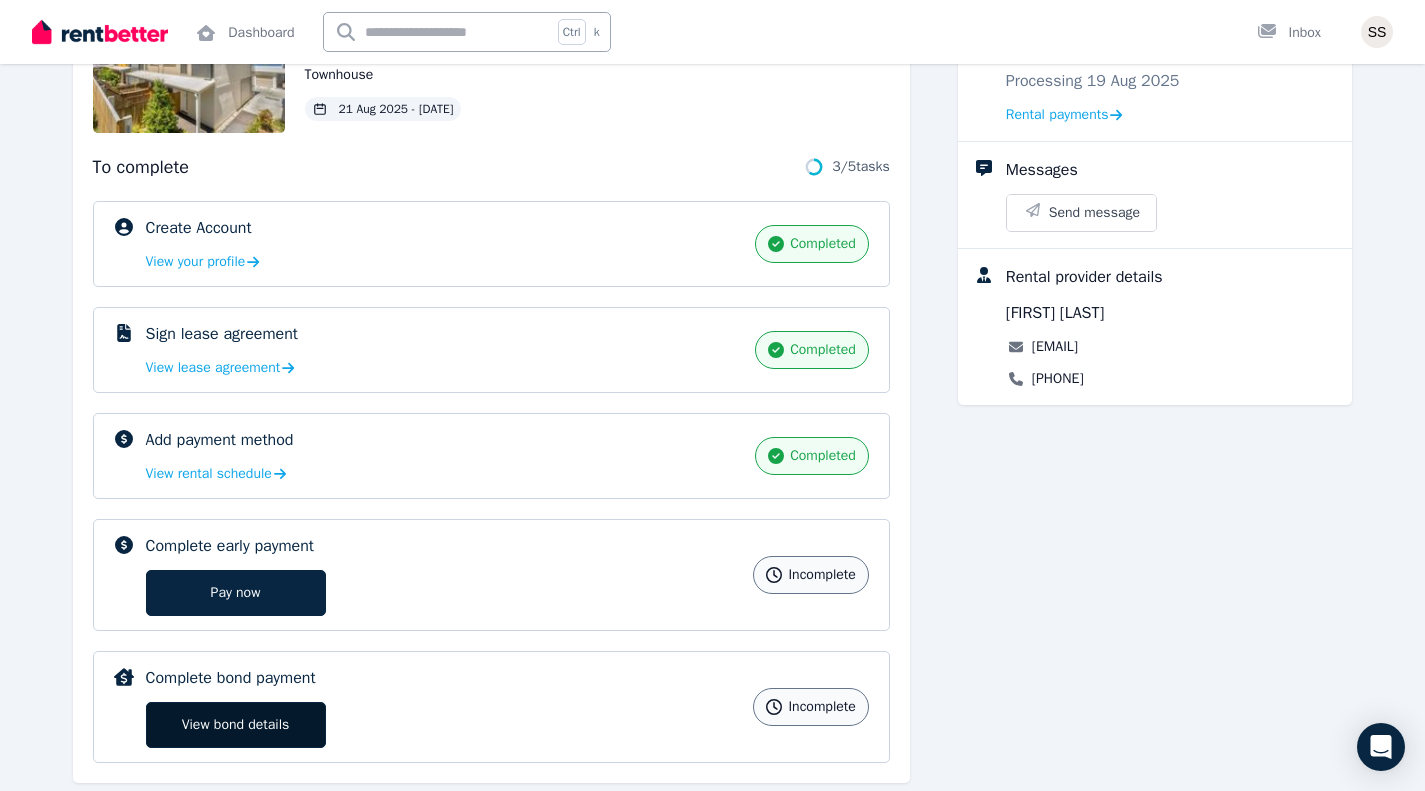 click on "View bond details" at bounding box center (236, 725) 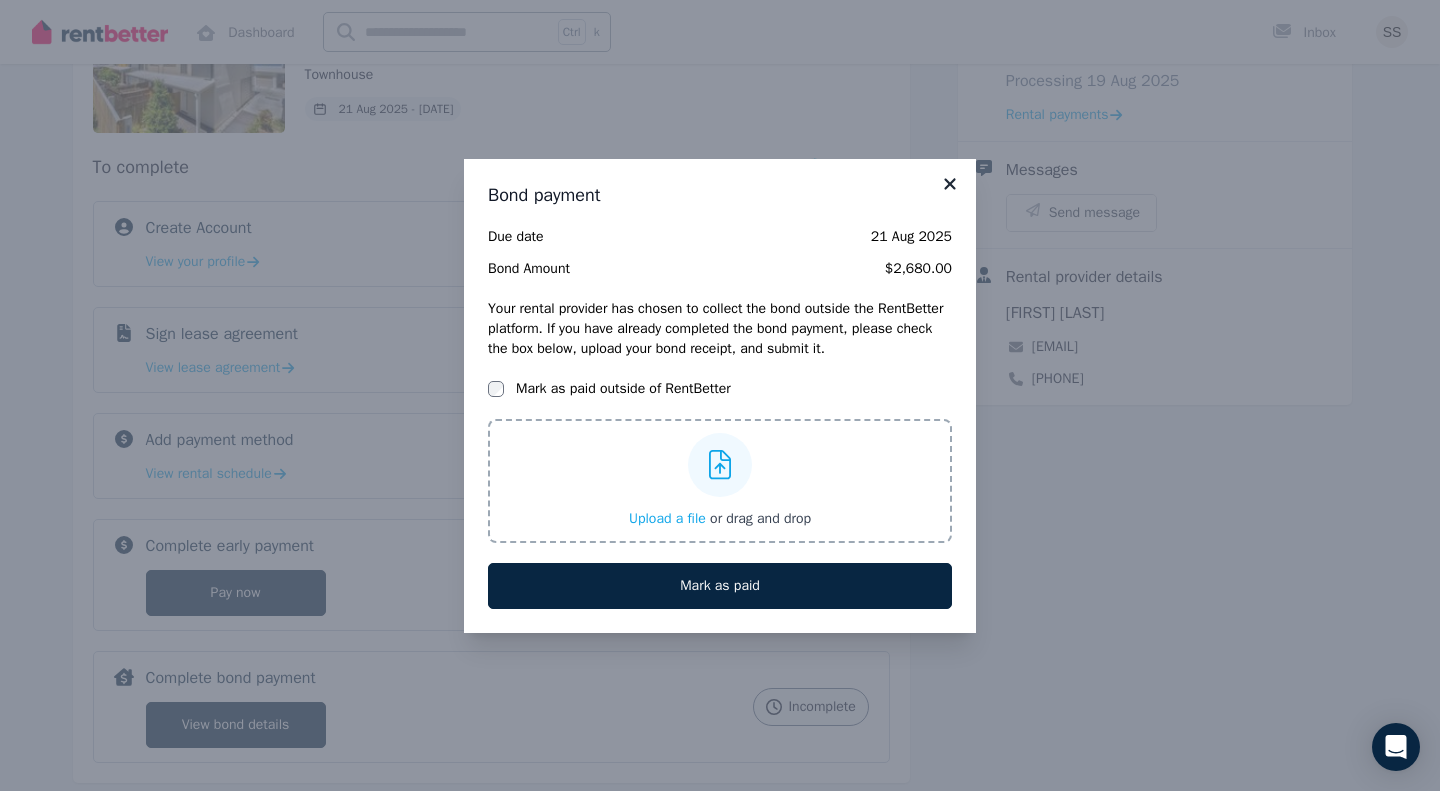 click 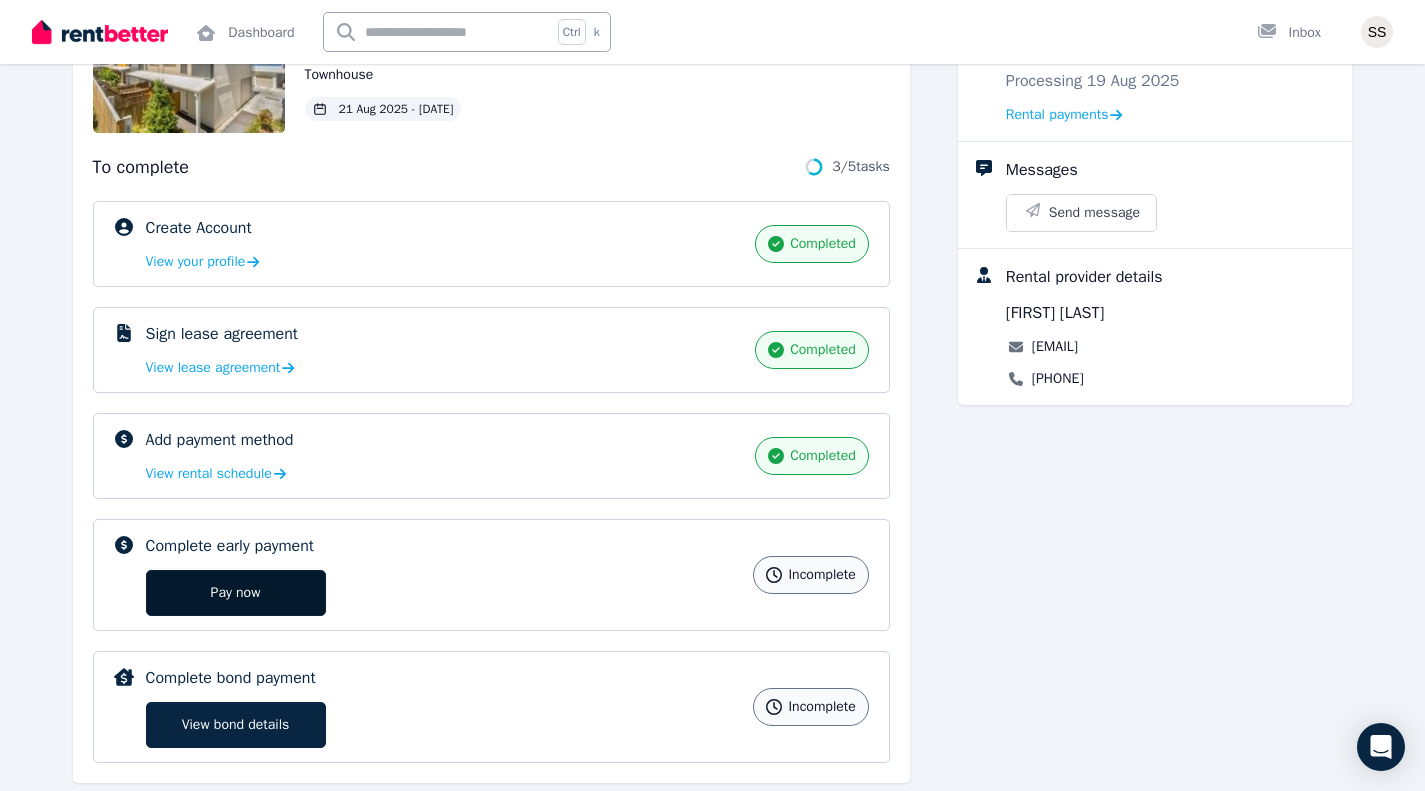 click on "Pay now" at bounding box center [236, 593] 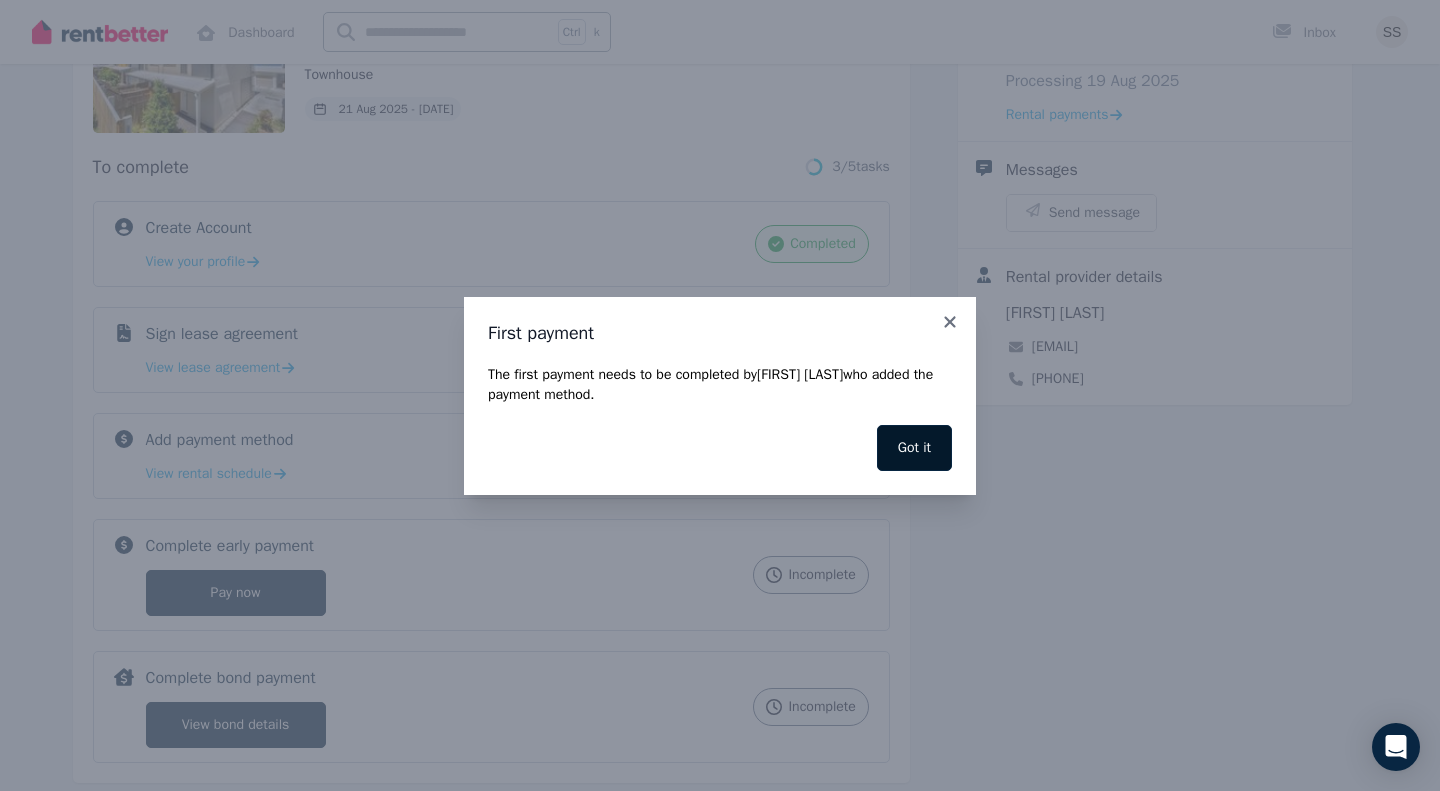 click on "Got it" at bounding box center (914, 448) 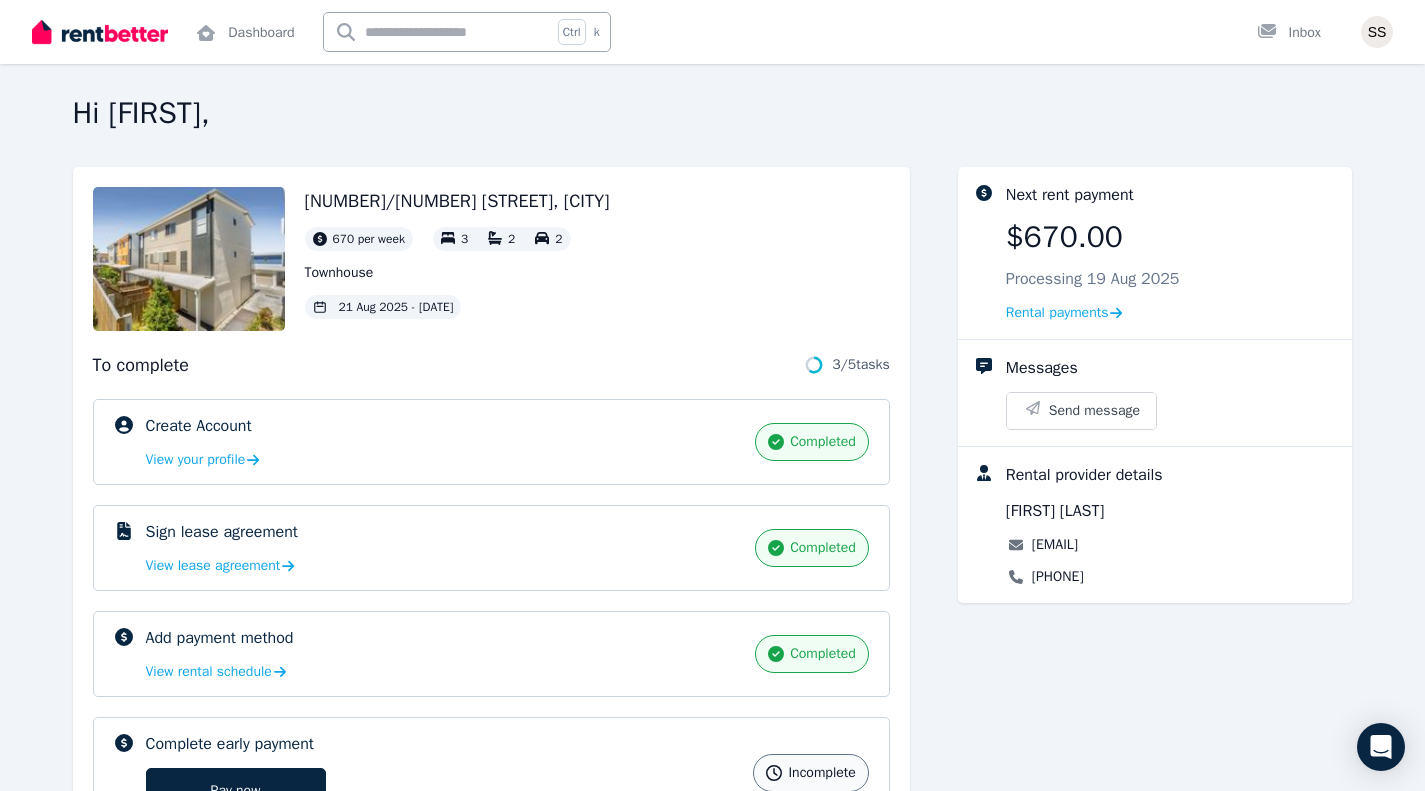 scroll, scrollTop: 0, scrollLeft: 0, axis: both 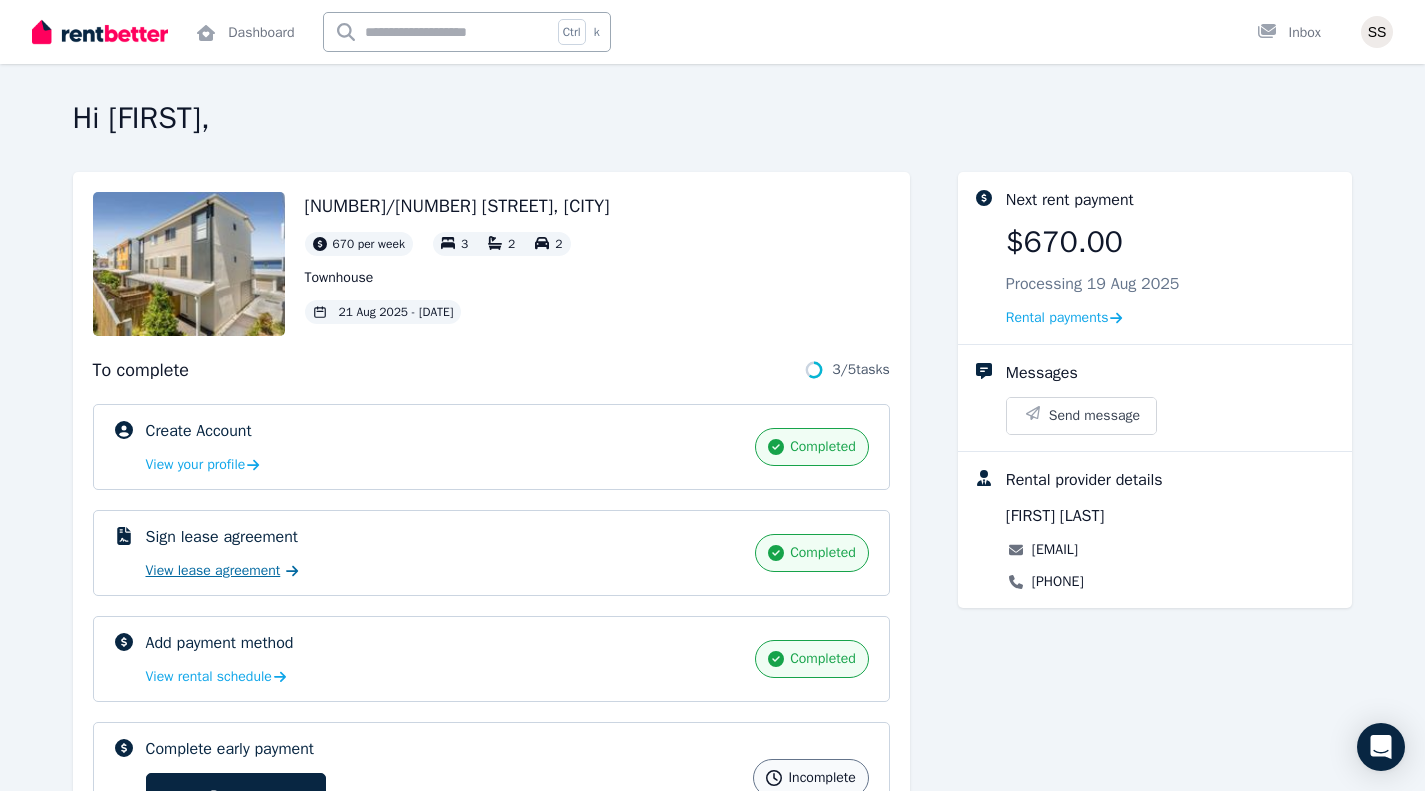 click on "View lease agreement" at bounding box center [213, 571] 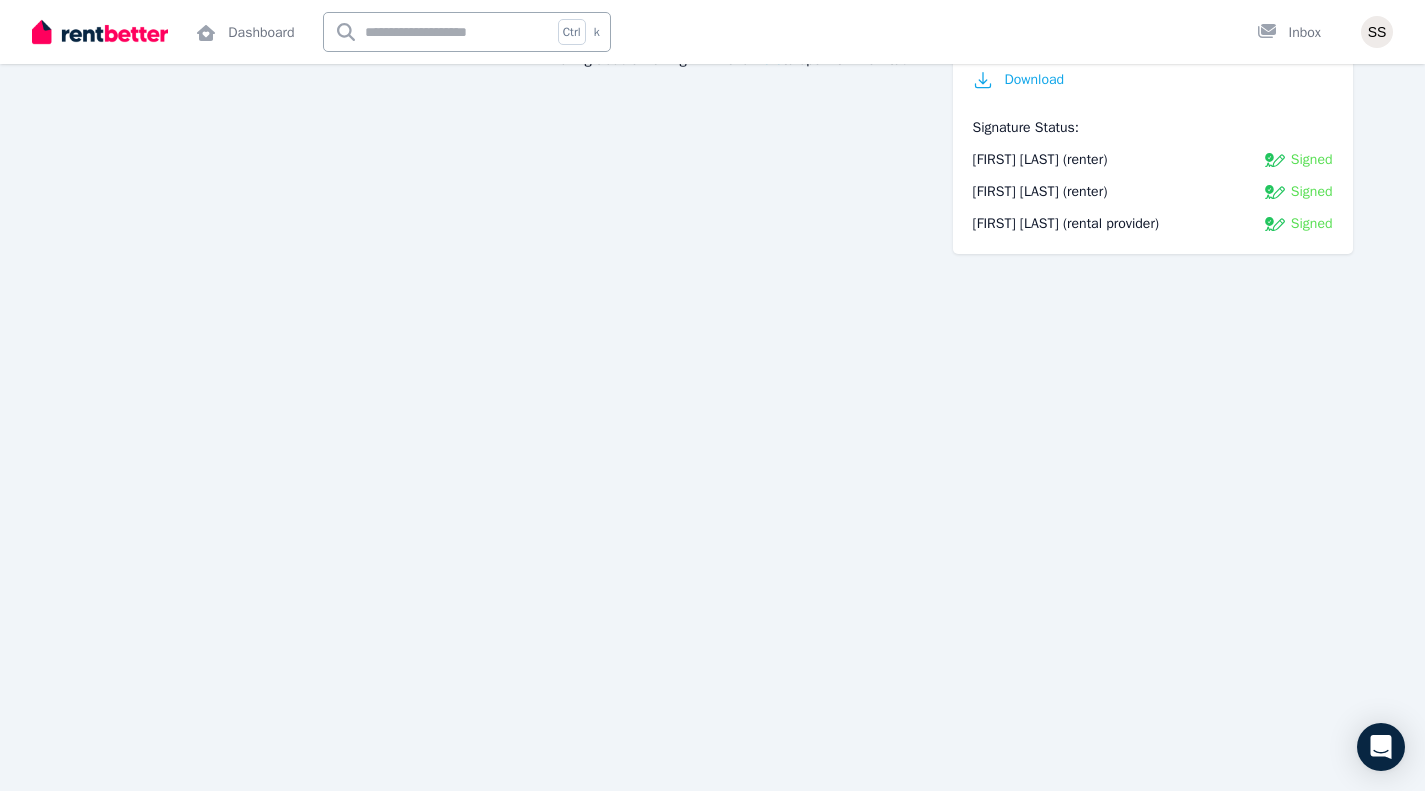 scroll, scrollTop: 0, scrollLeft: 0, axis: both 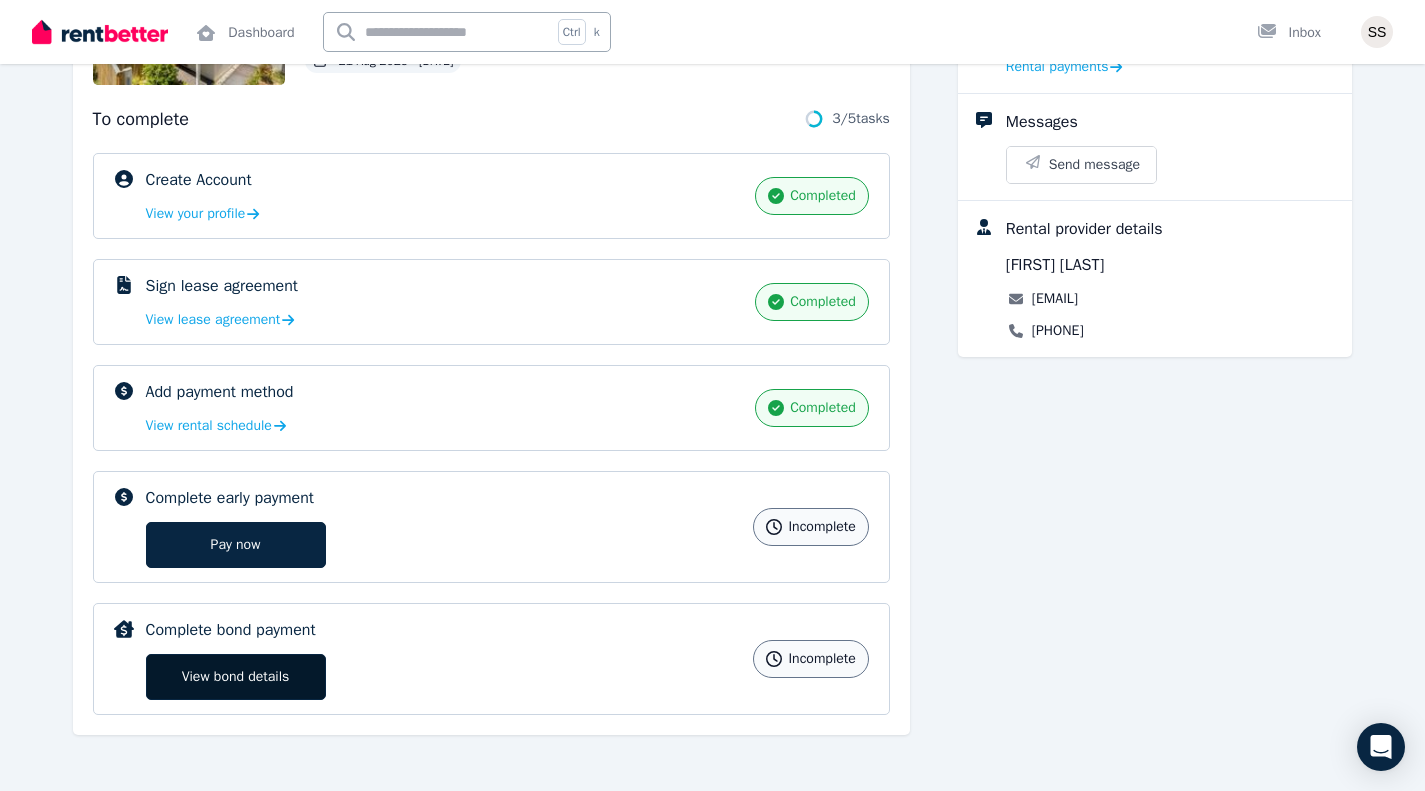 click on "View bond details" at bounding box center [236, 677] 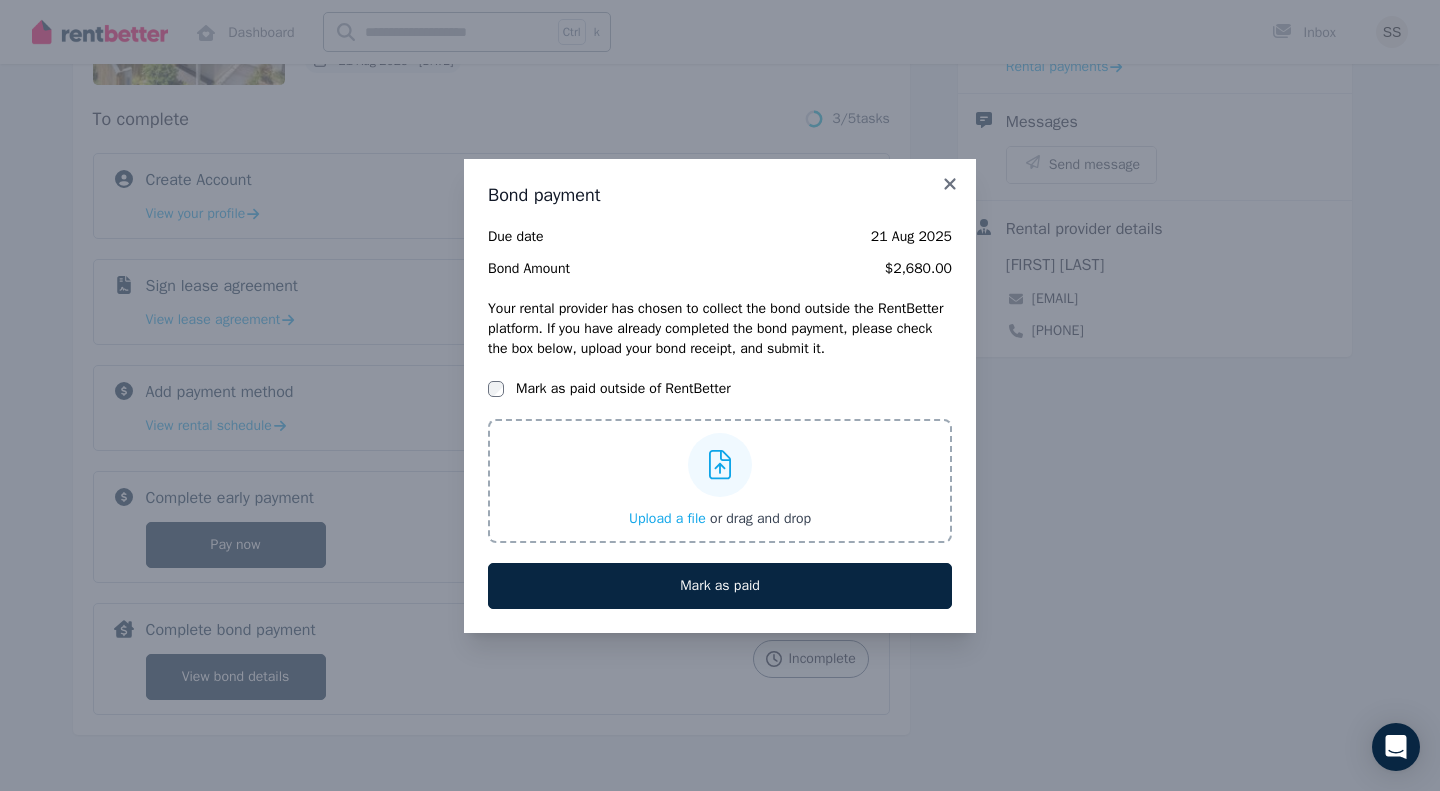 click on "Mark as paid outside of RentBetter" at bounding box center [623, 389] 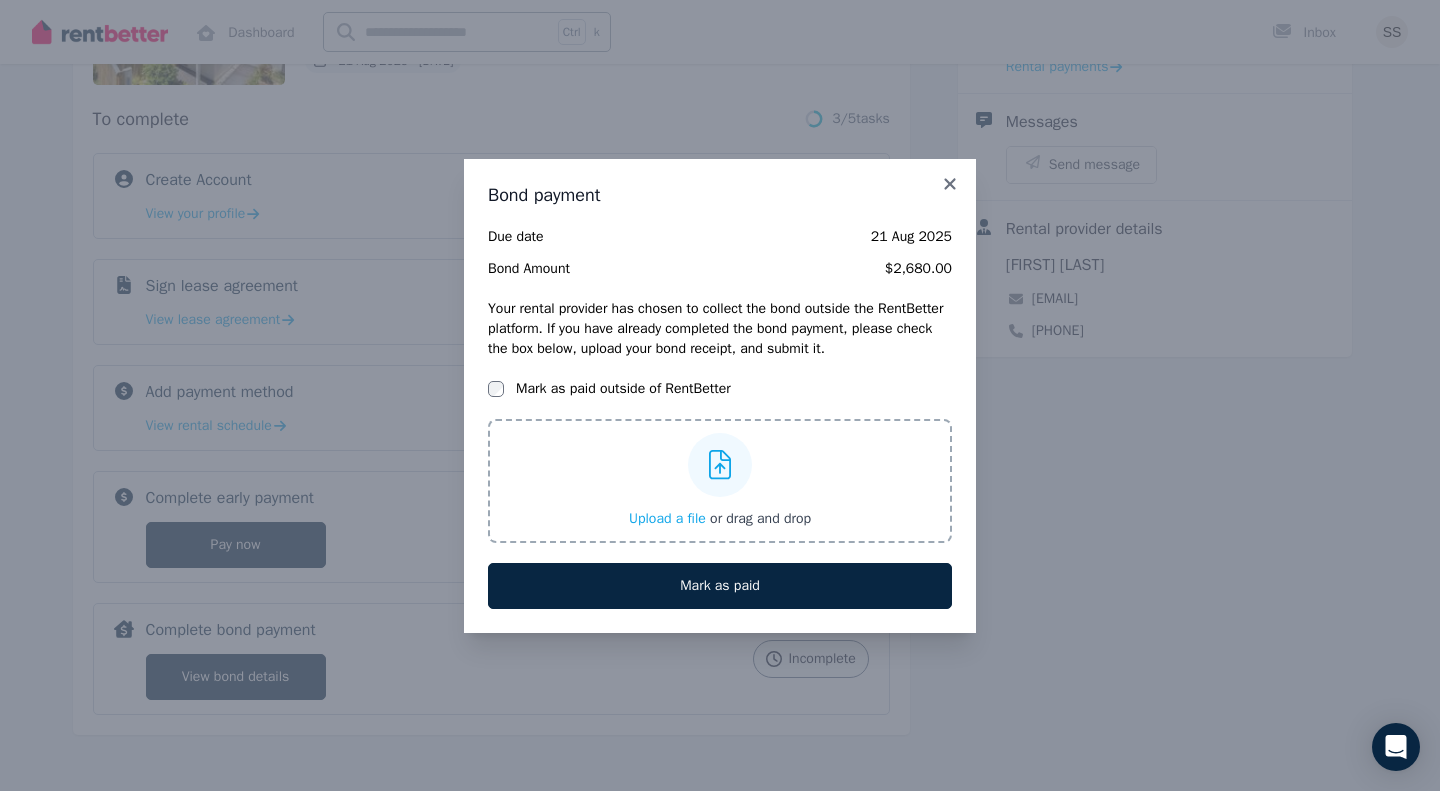 click at bounding box center [720, 465] 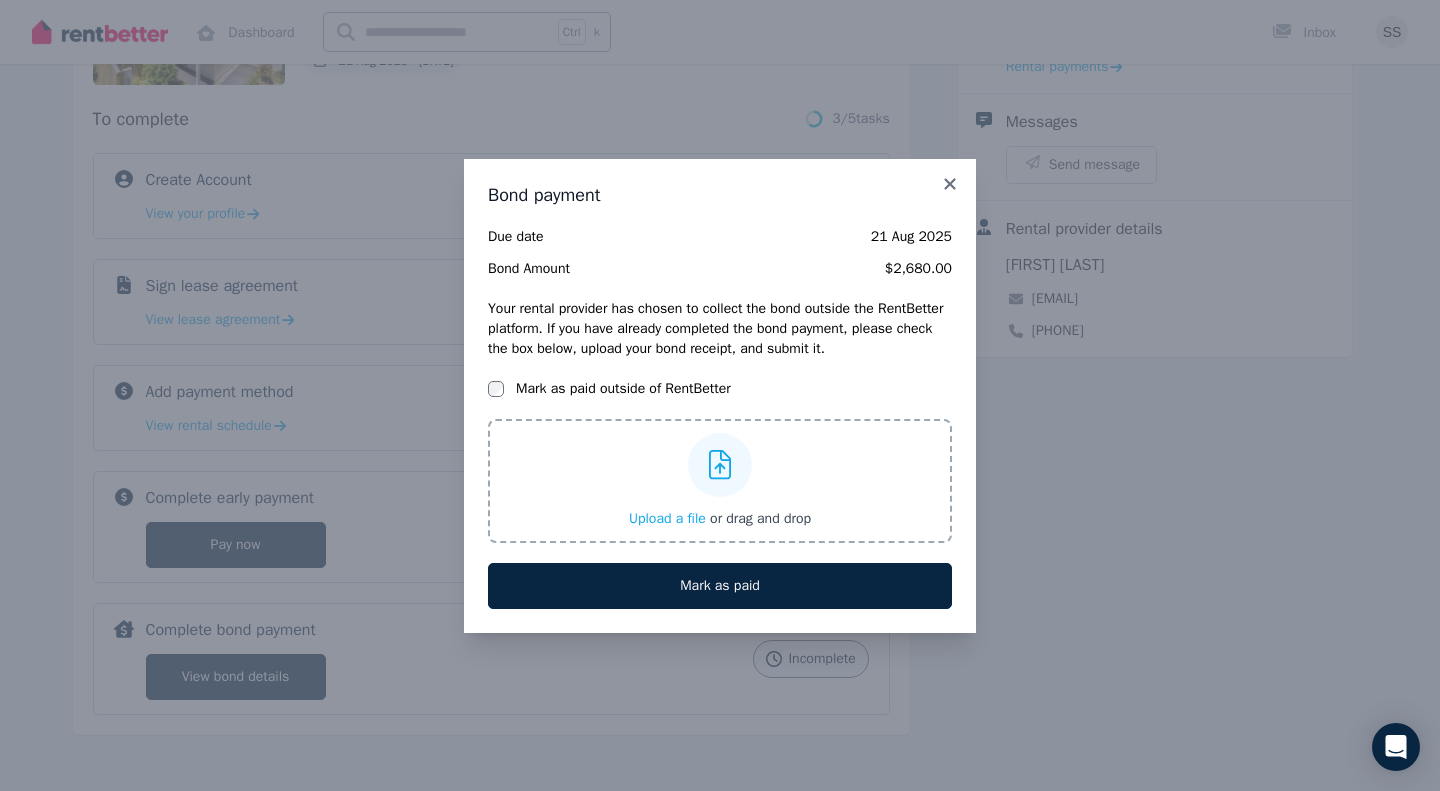 click on "Upload a file   or drag and drop" at bounding box center [0, 0] 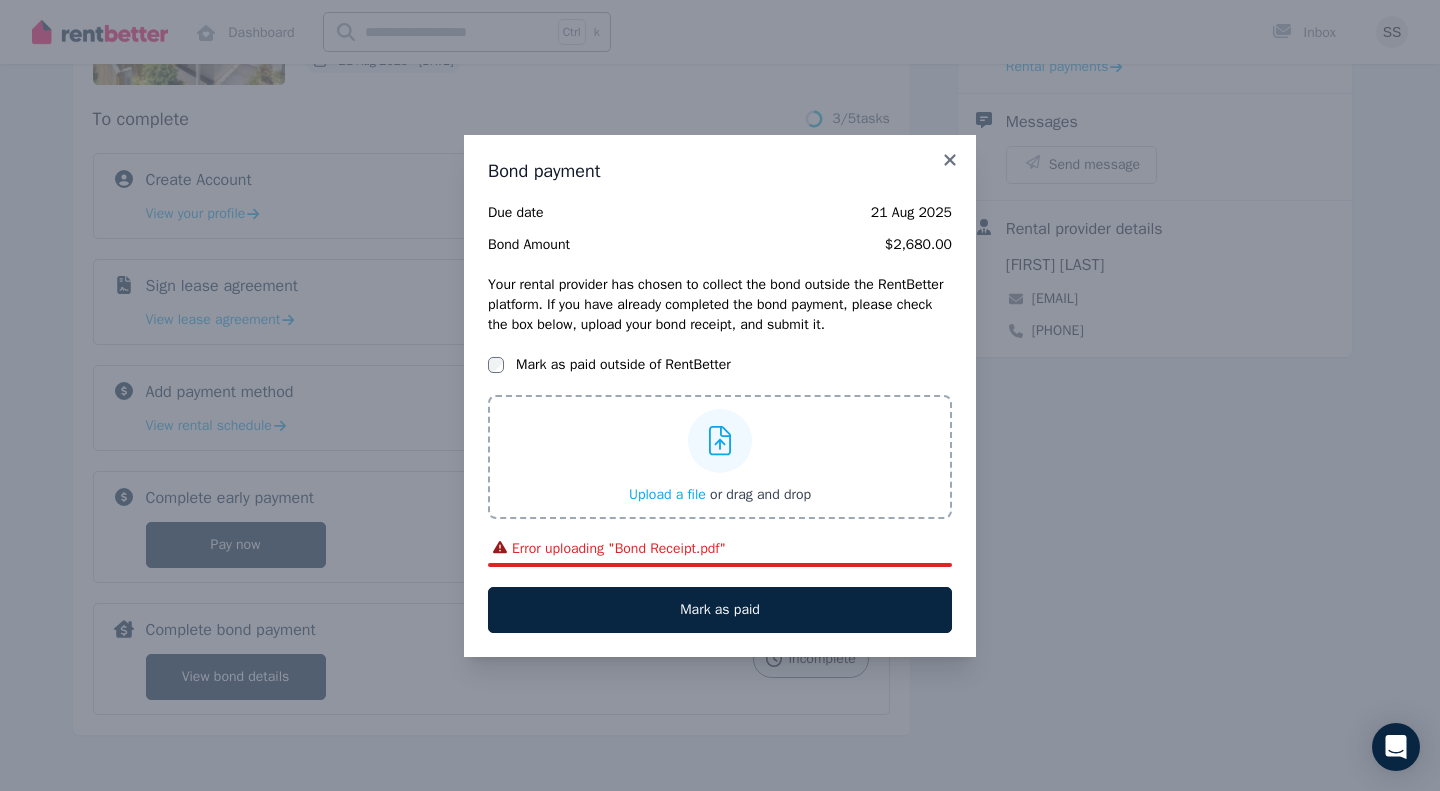 click on "Error uploading   " Bond Receipt.pdf "" at bounding box center [720, 553] 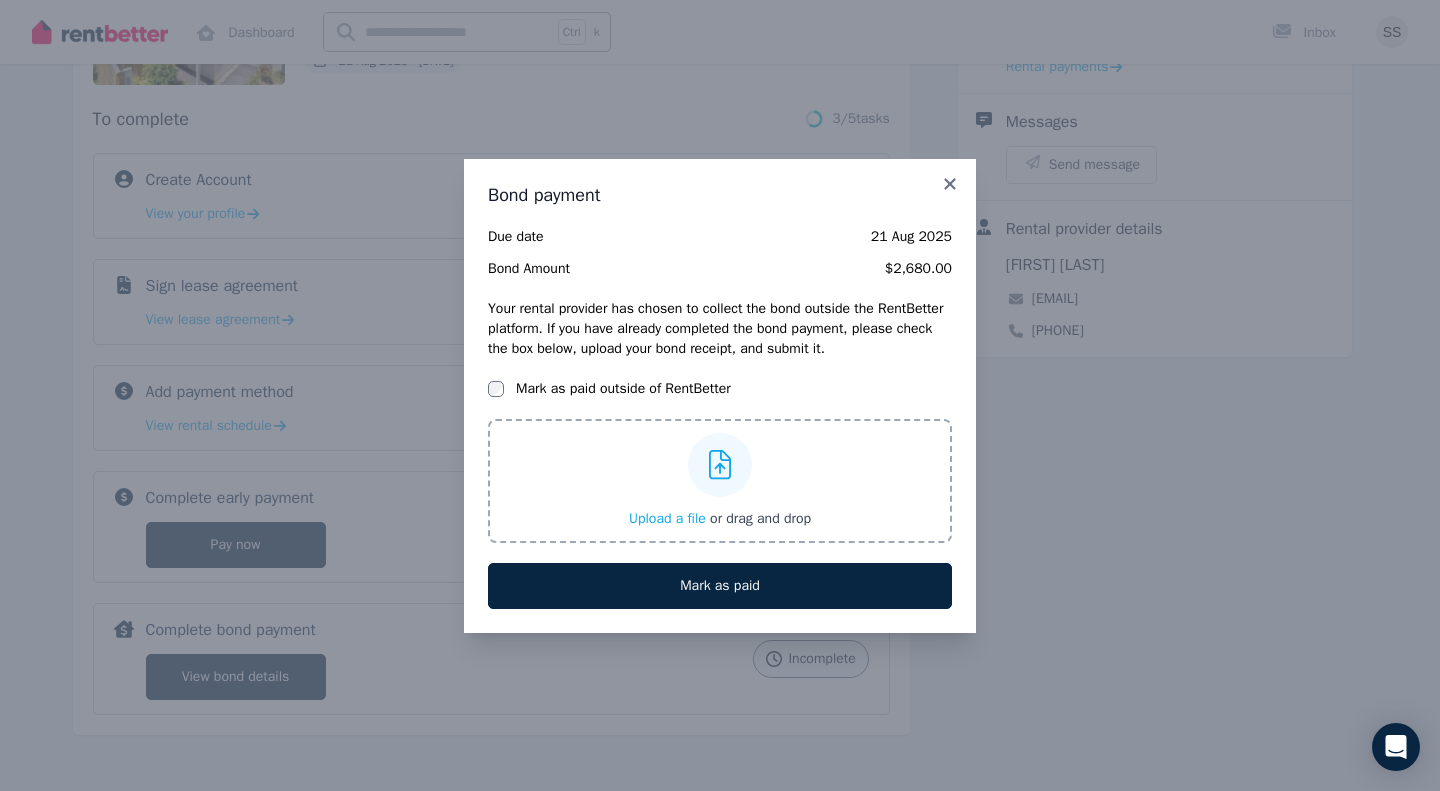 click on "Bond payment Due date [DATE] Bond Amount $2,680.00 Your rental provider has chosen to collect the bond outside the RentBetter platform. If you have already completed the bond payment, please check the box below, upload your bond receipt, and submit it. Mark as paid outside of RentBetter Upload a file   or drag and drop Uploaded   " Bond Receipt.pdf " Mark as paid" at bounding box center [720, 395] 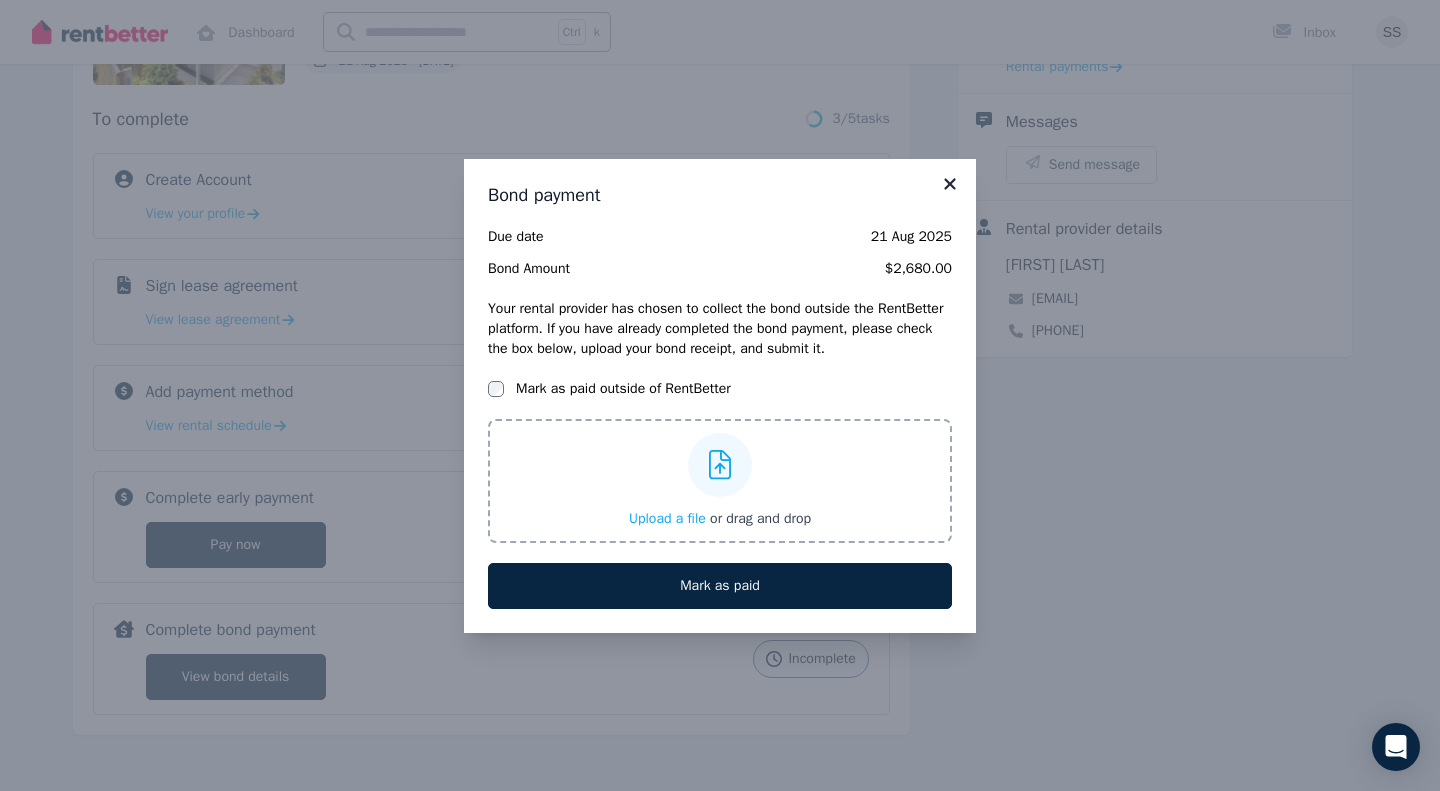 click 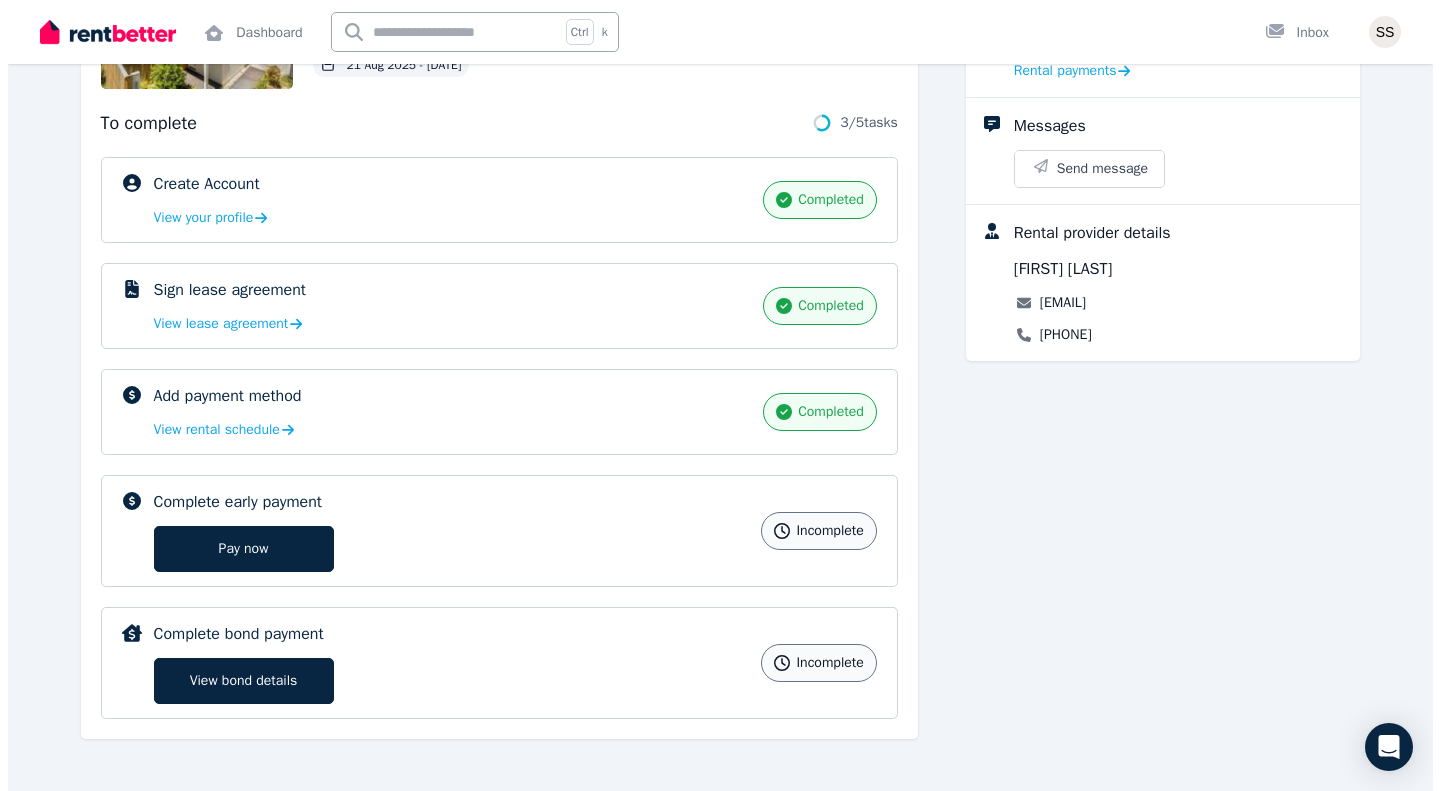 scroll, scrollTop: 251, scrollLeft: 0, axis: vertical 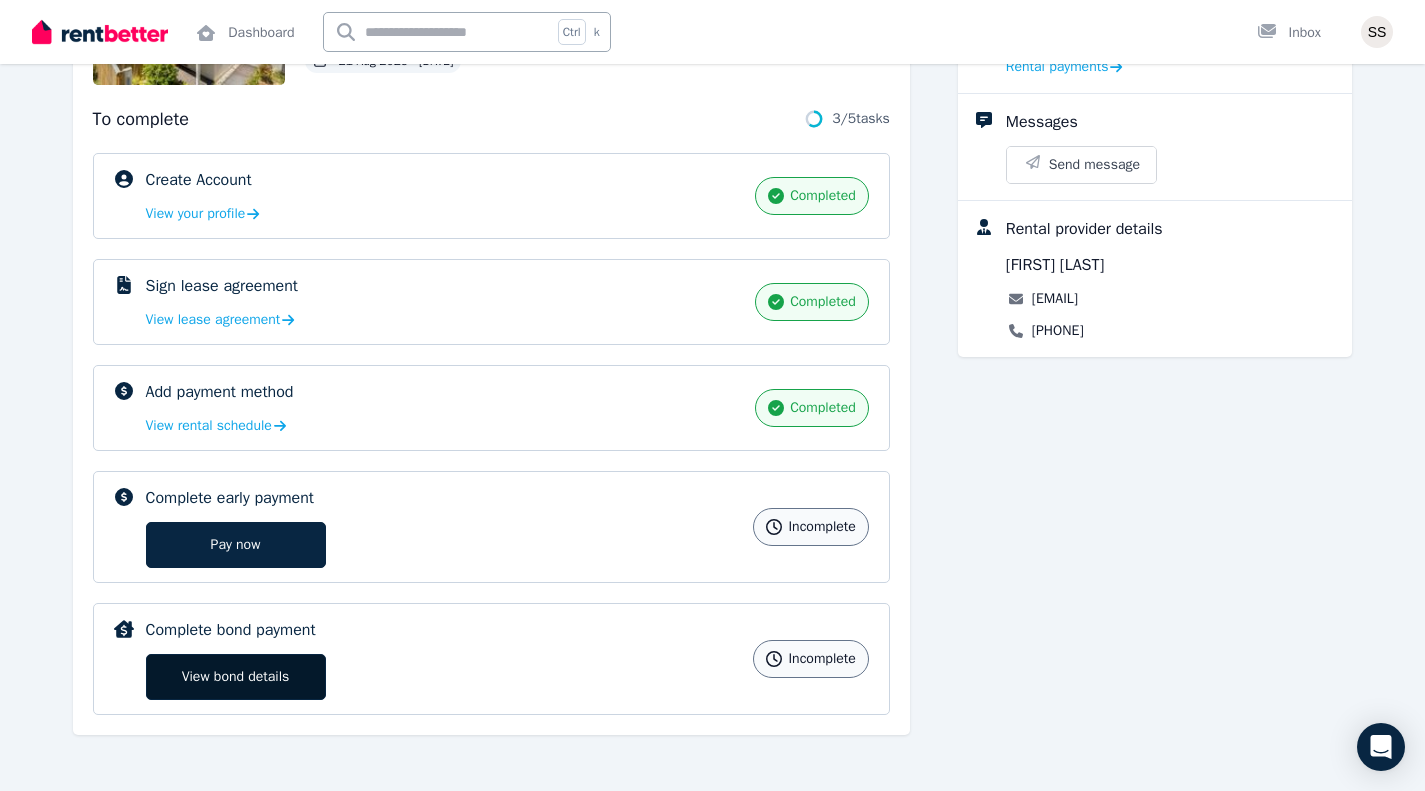click on "View bond details" at bounding box center [236, 677] 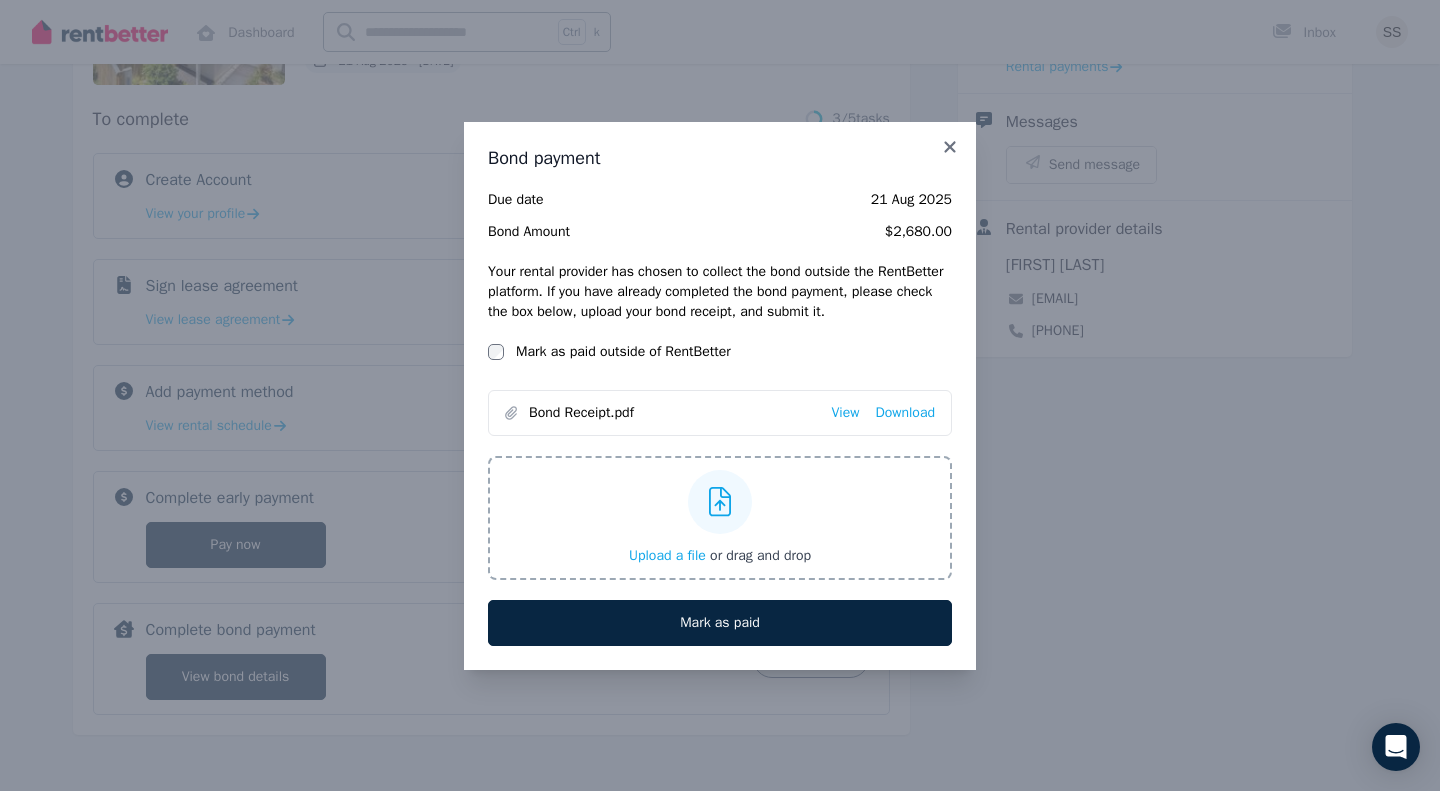 click on "Bond Receipt.pdf View Download" at bounding box center [720, 409] 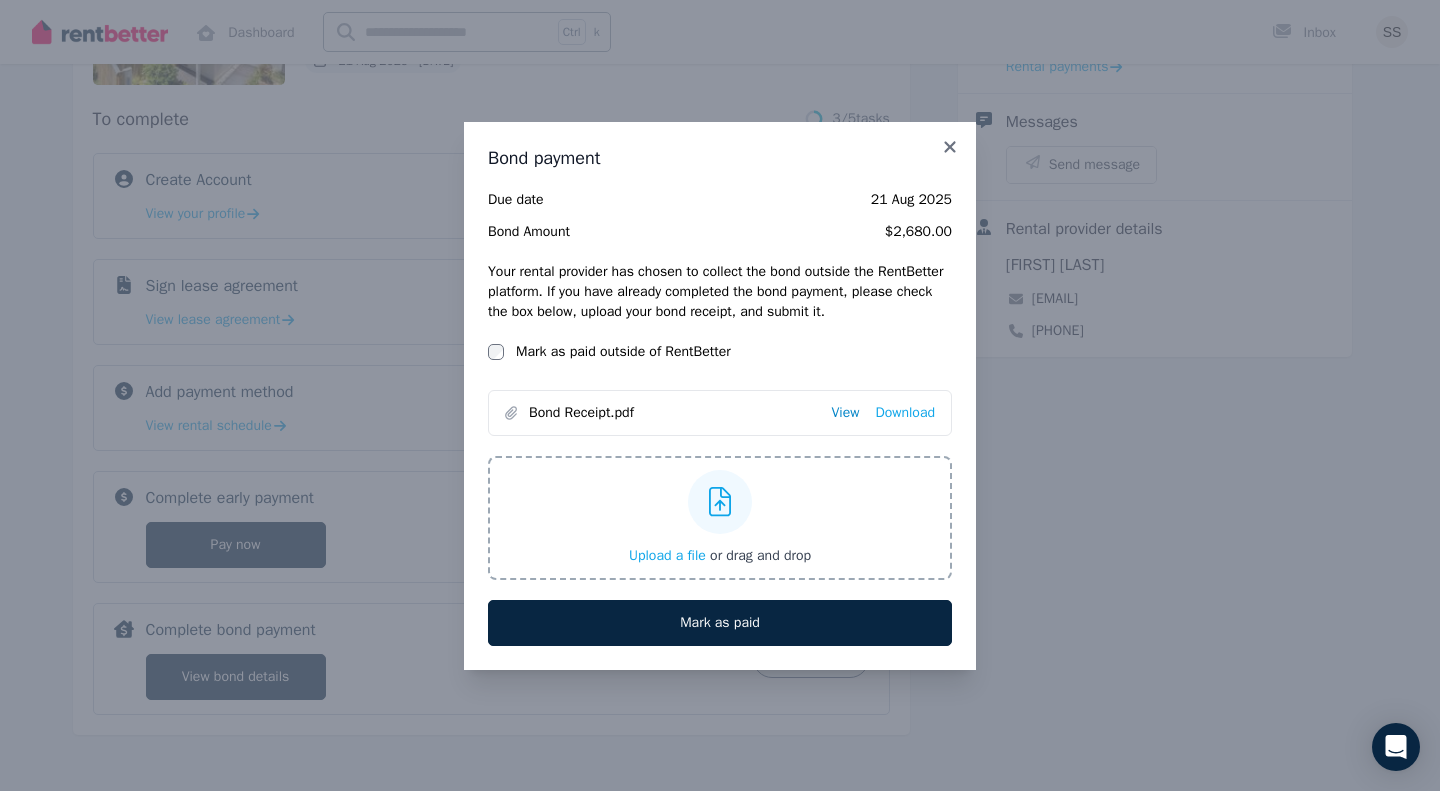click on "View" at bounding box center (845, 413) 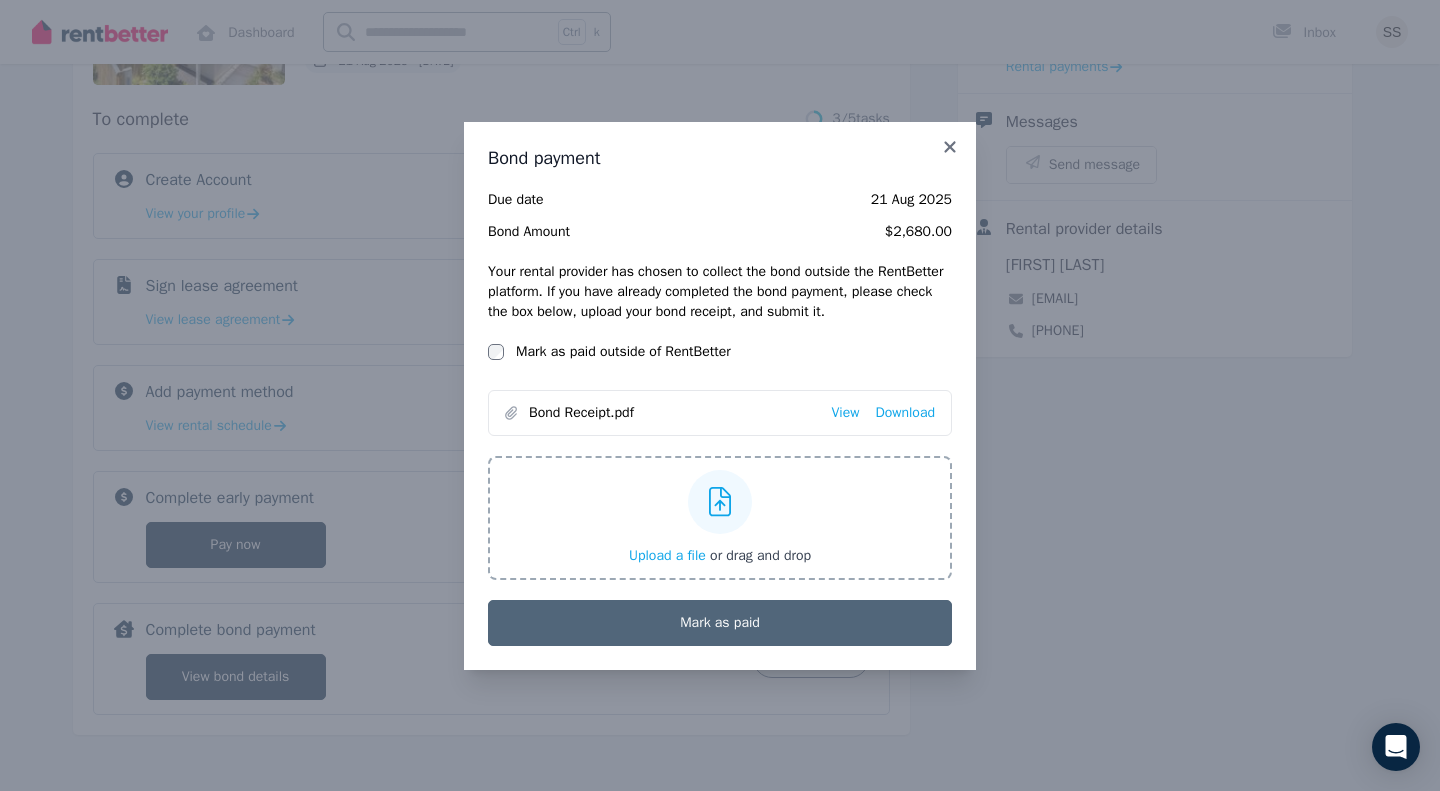 click on "Mark as paid" at bounding box center [720, 623] 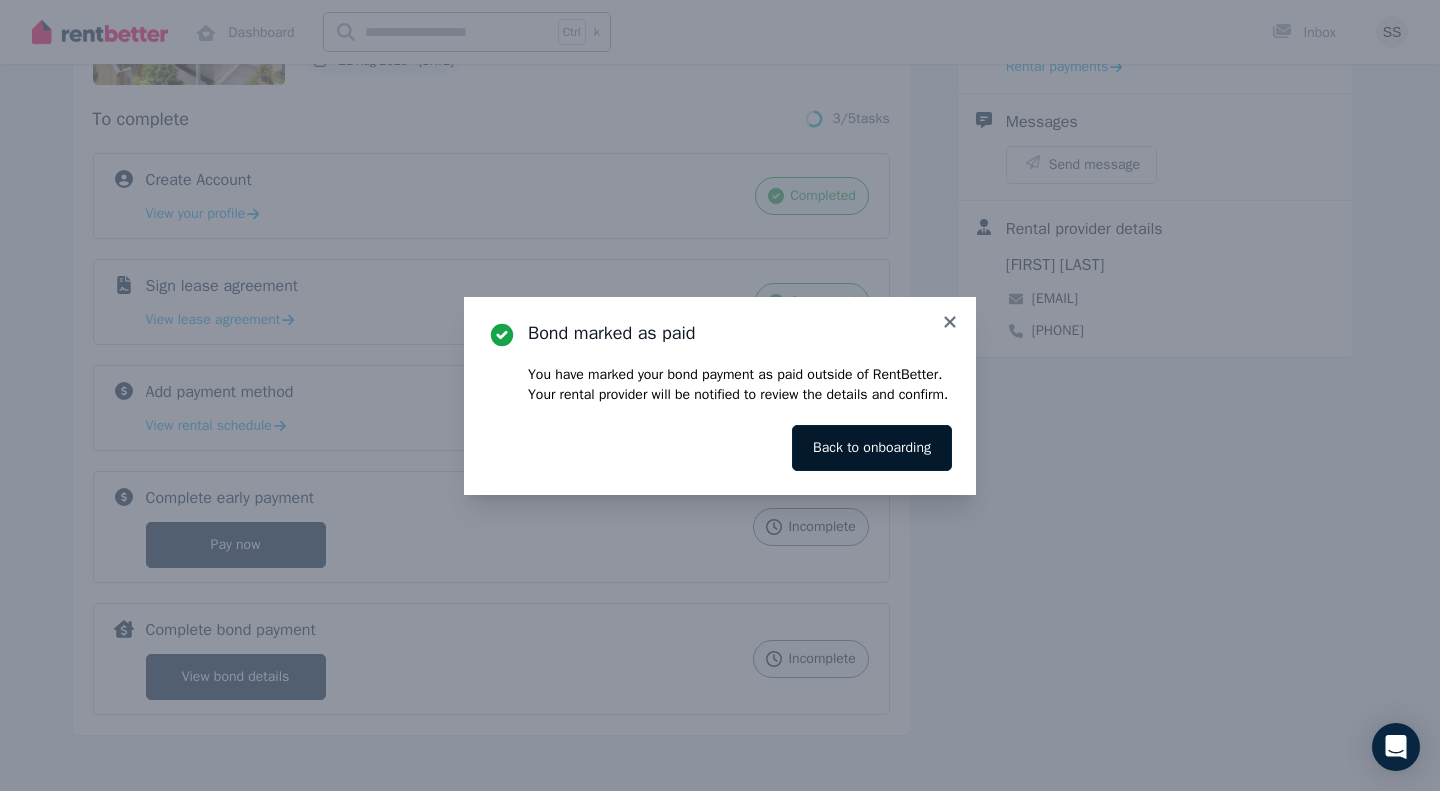 click on "Back to onboarding" at bounding box center [872, 448] 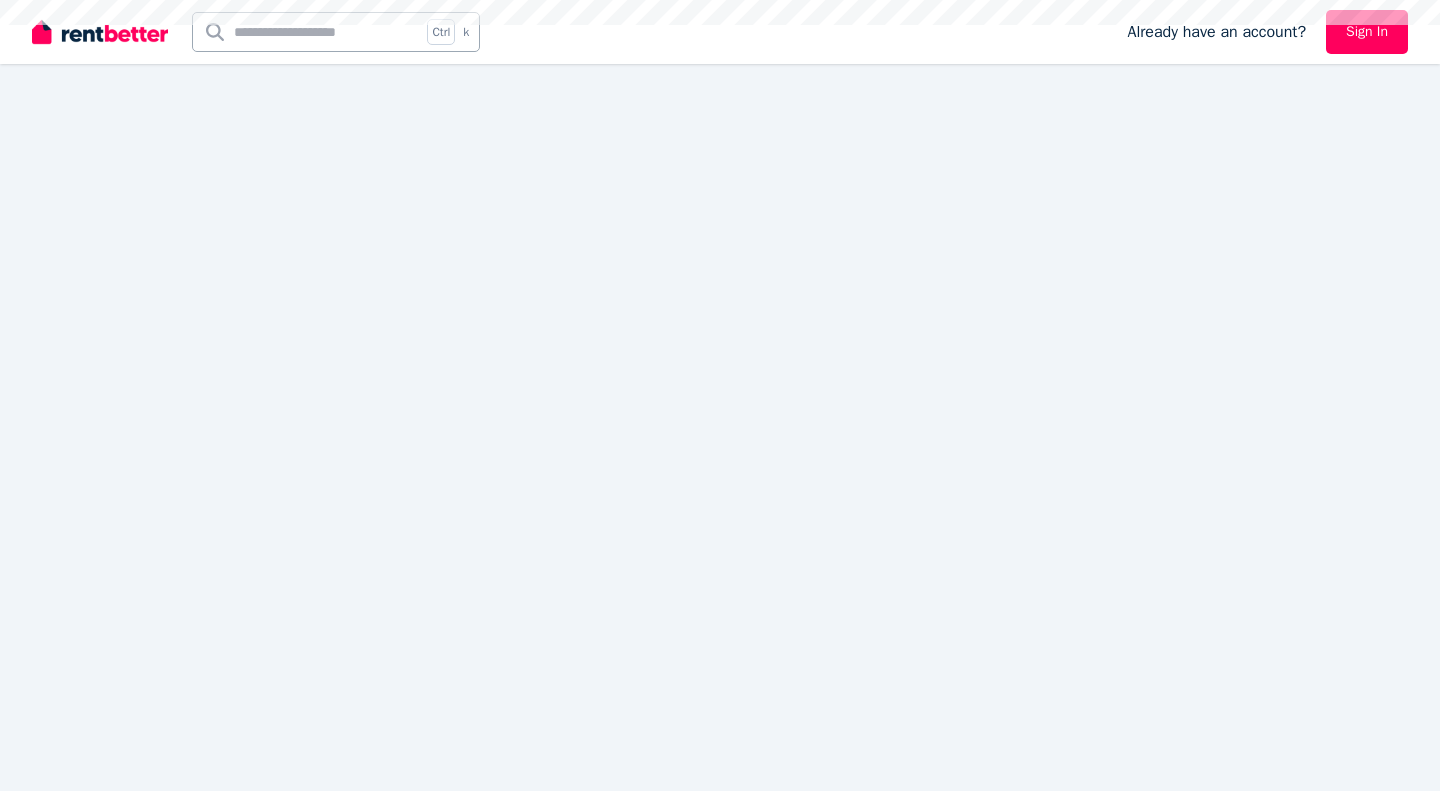 scroll, scrollTop: 0, scrollLeft: 0, axis: both 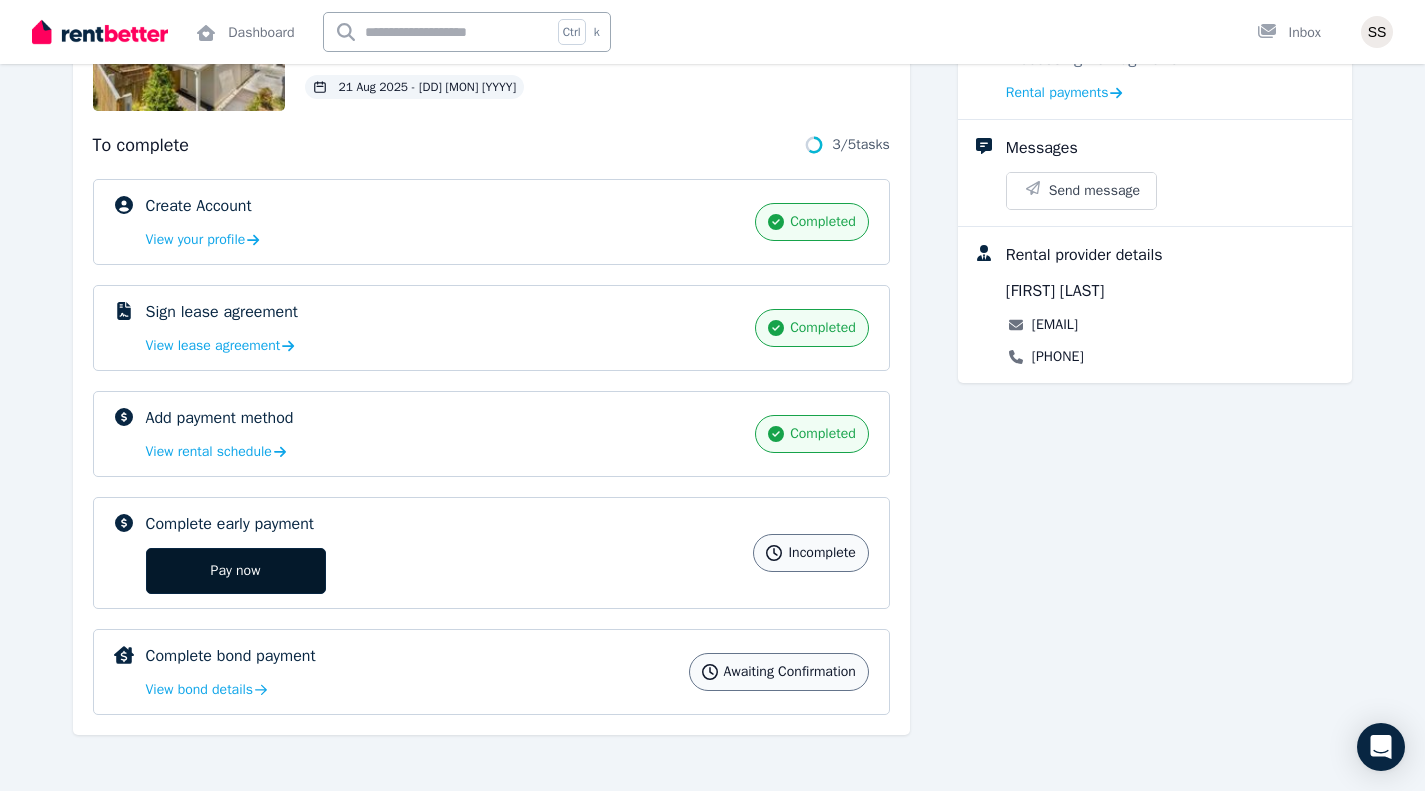click on "Pay now" at bounding box center [236, 571] 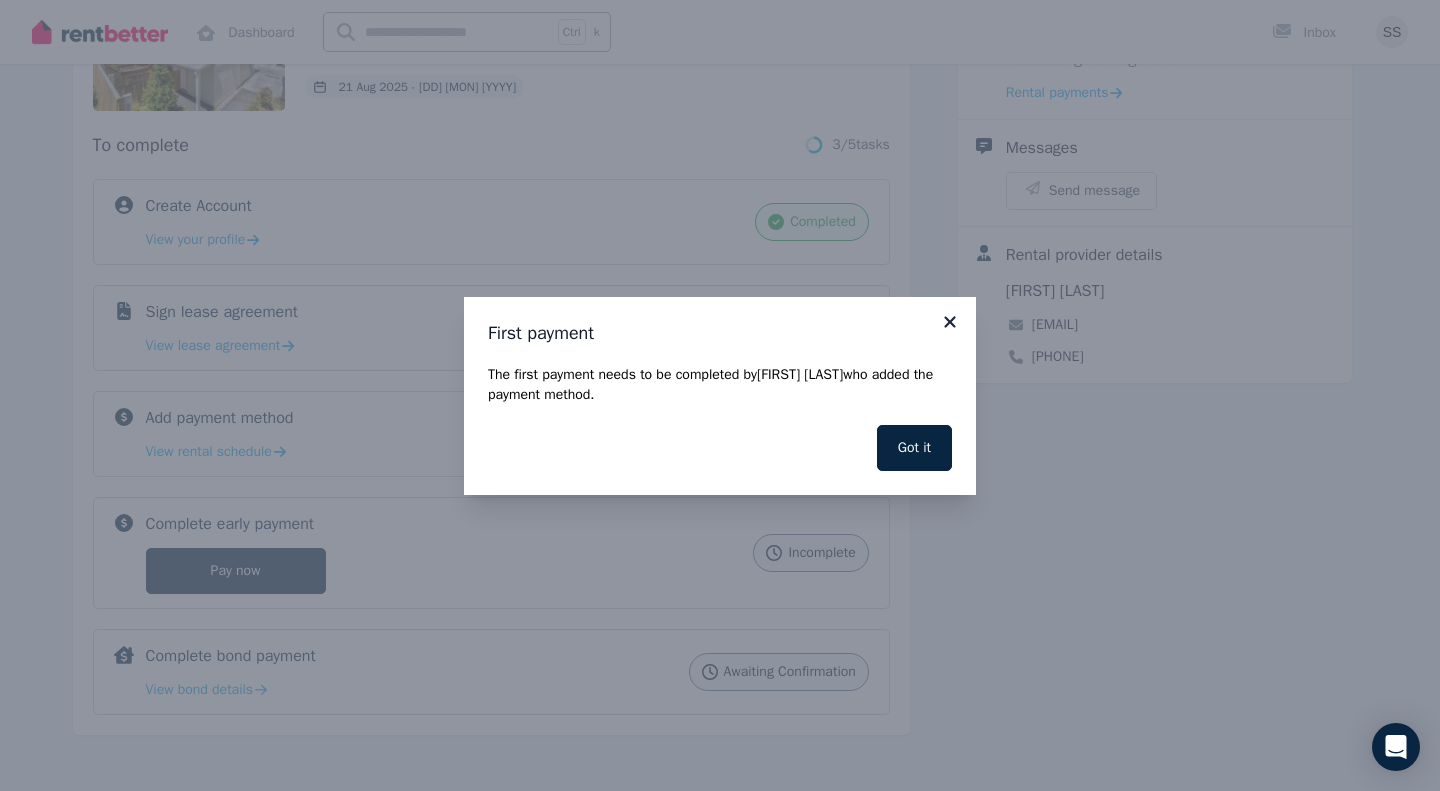 click 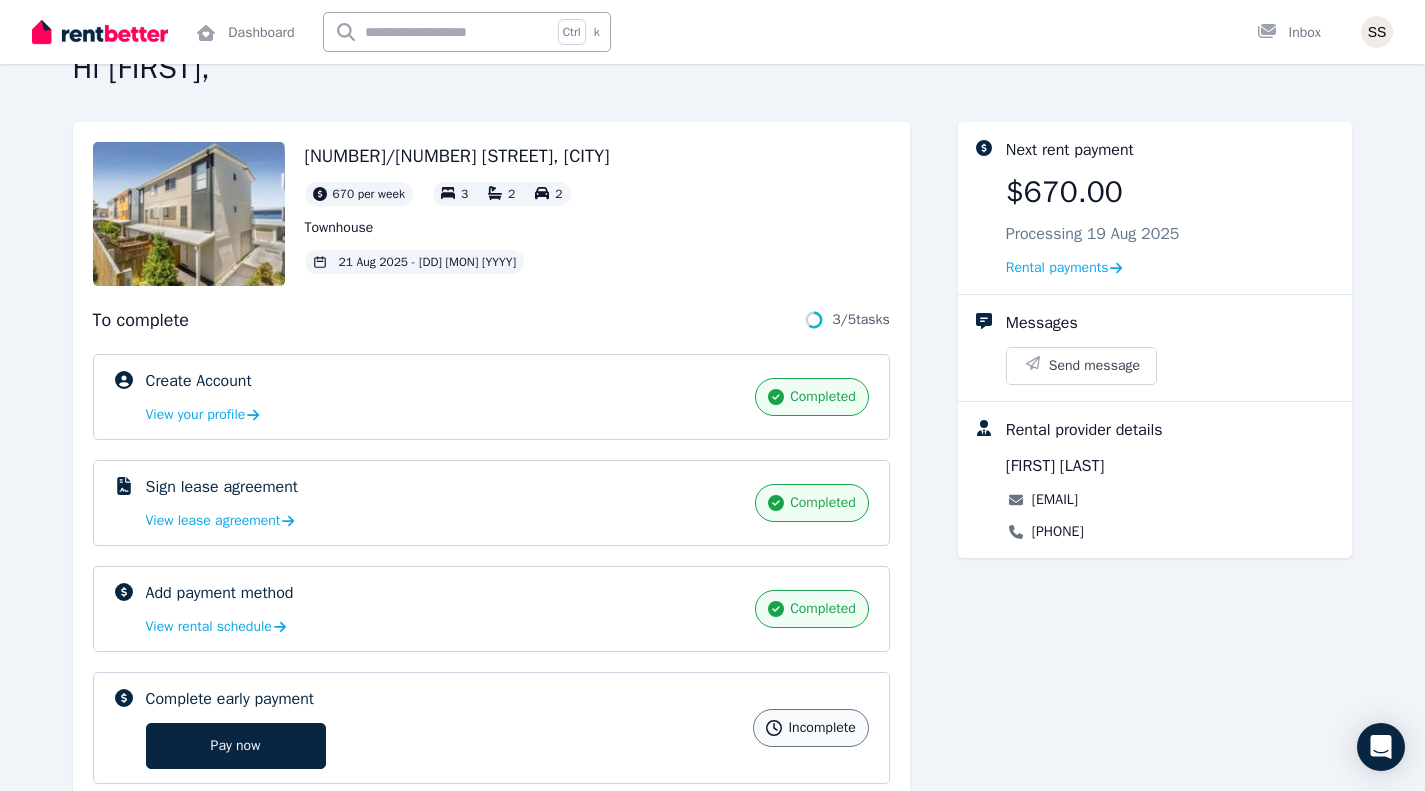 scroll, scrollTop: 71, scrollLeft: 0, axis: vertical 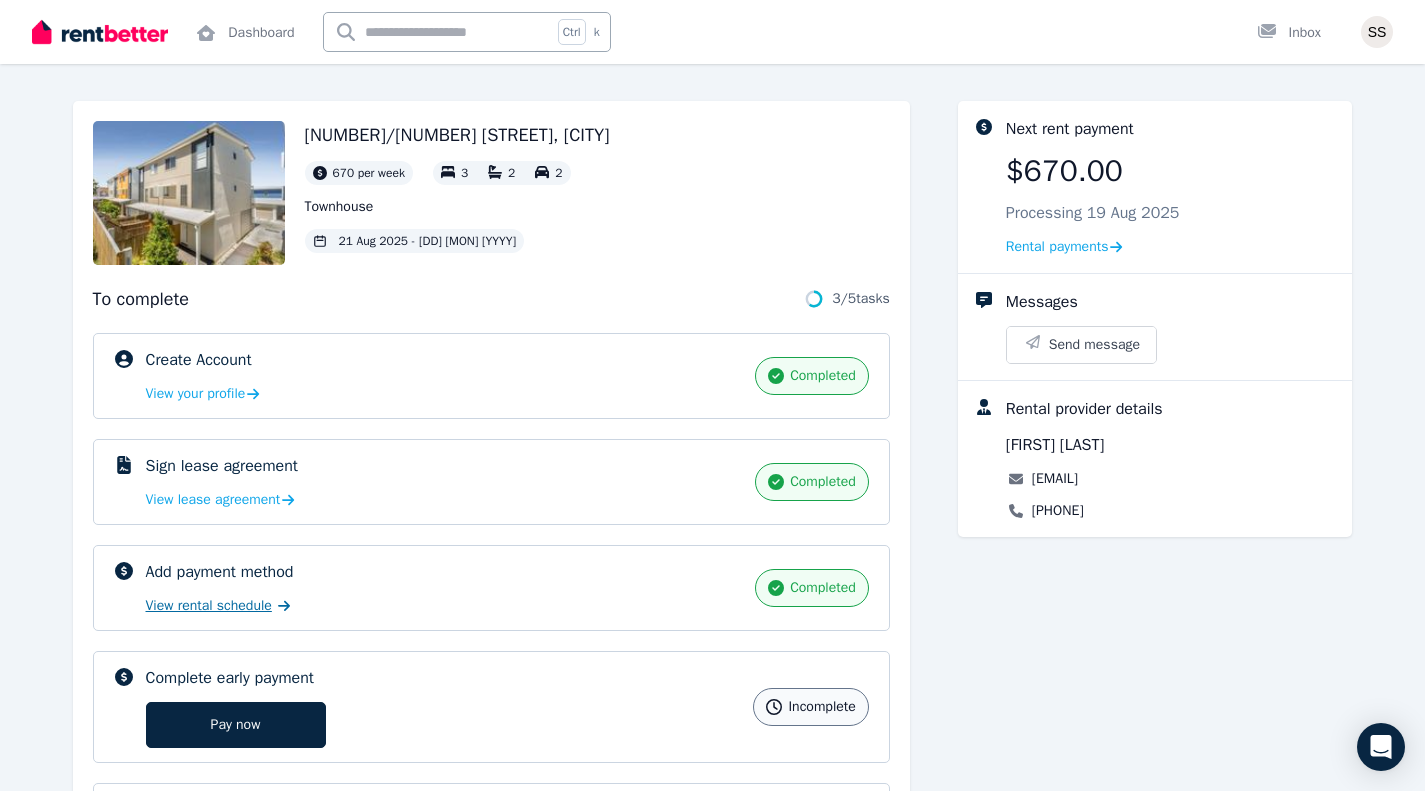 click on "View rental schedule" at bounding box center [209, 606] 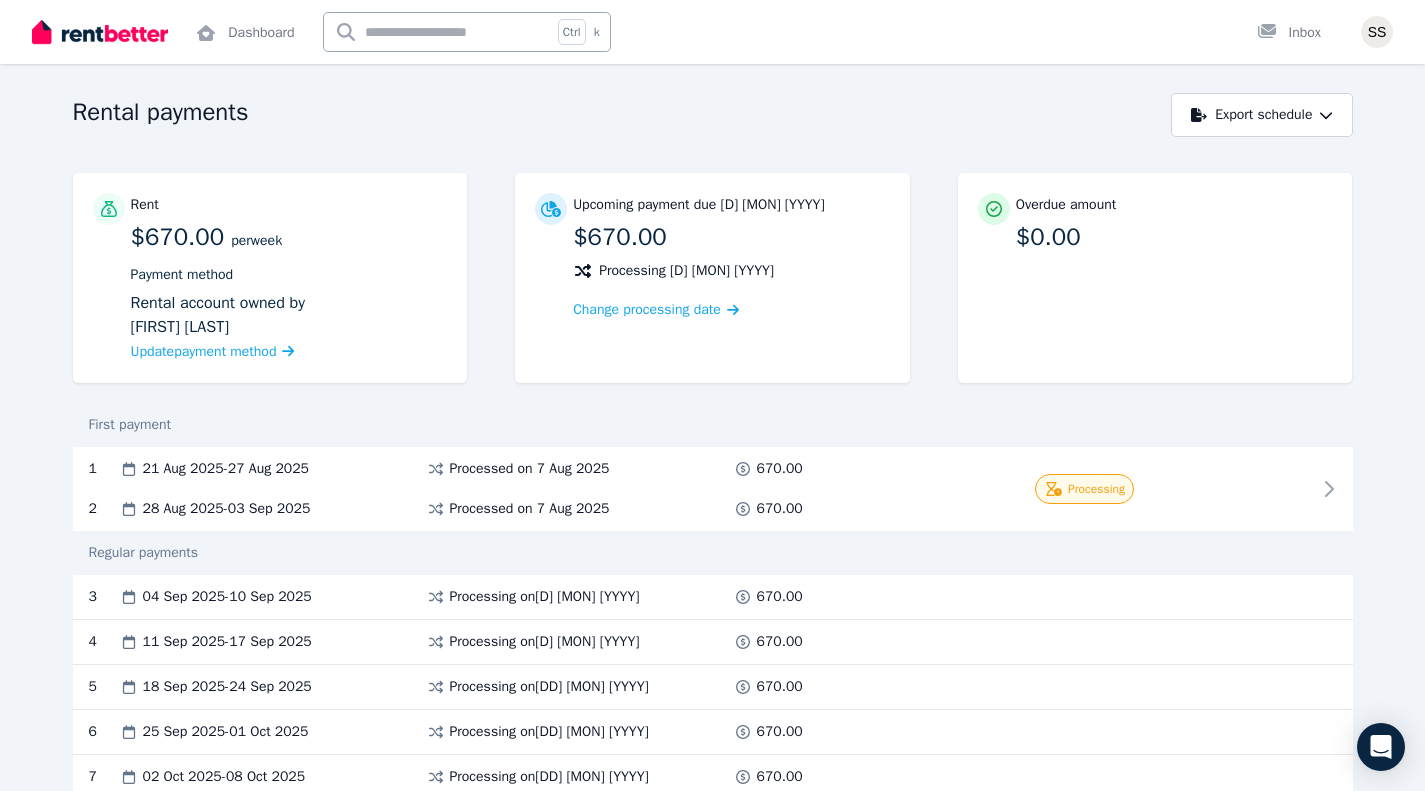 scroll, scrollTop: 60, scrollLeft: 0, axis: vertical 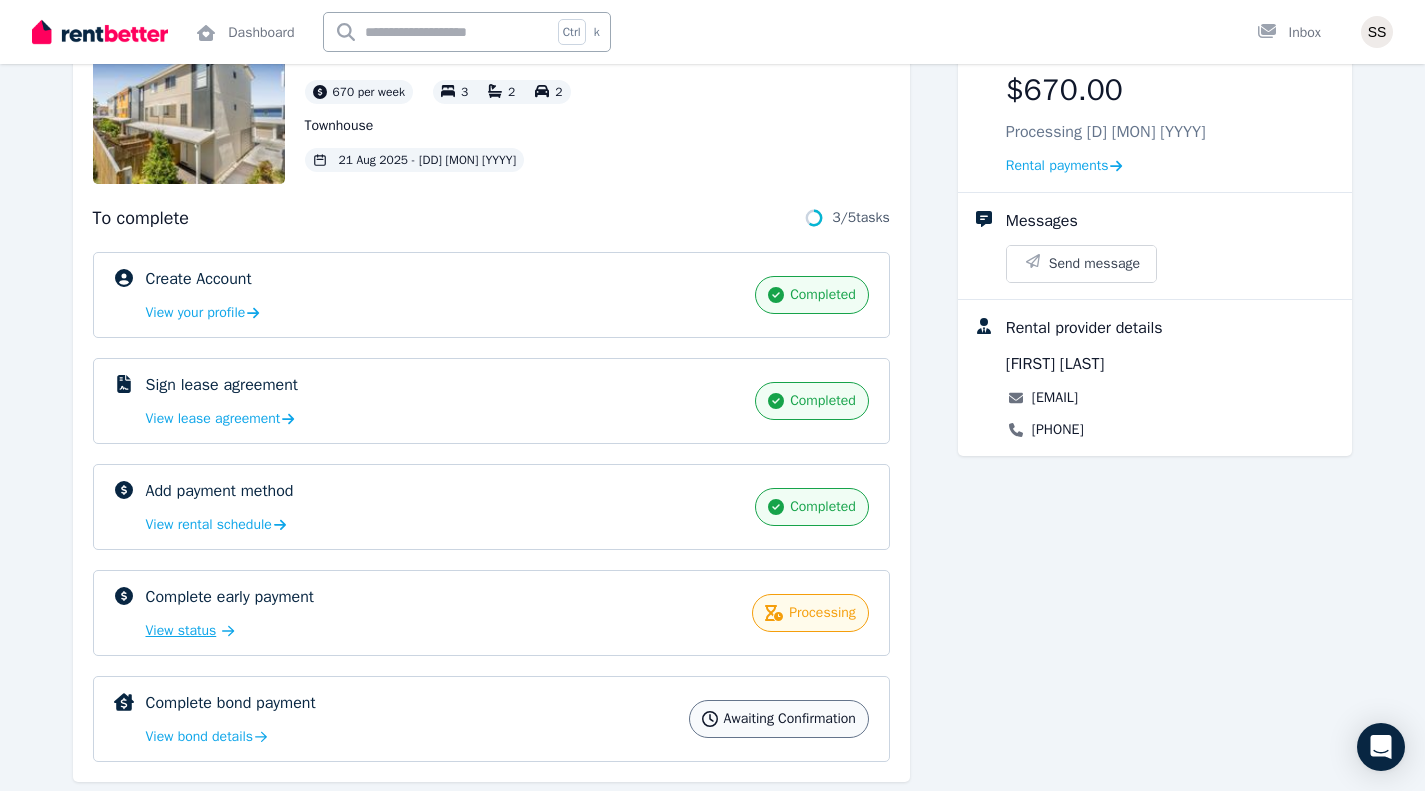 click on "View status" at bounding box center (181, 631) 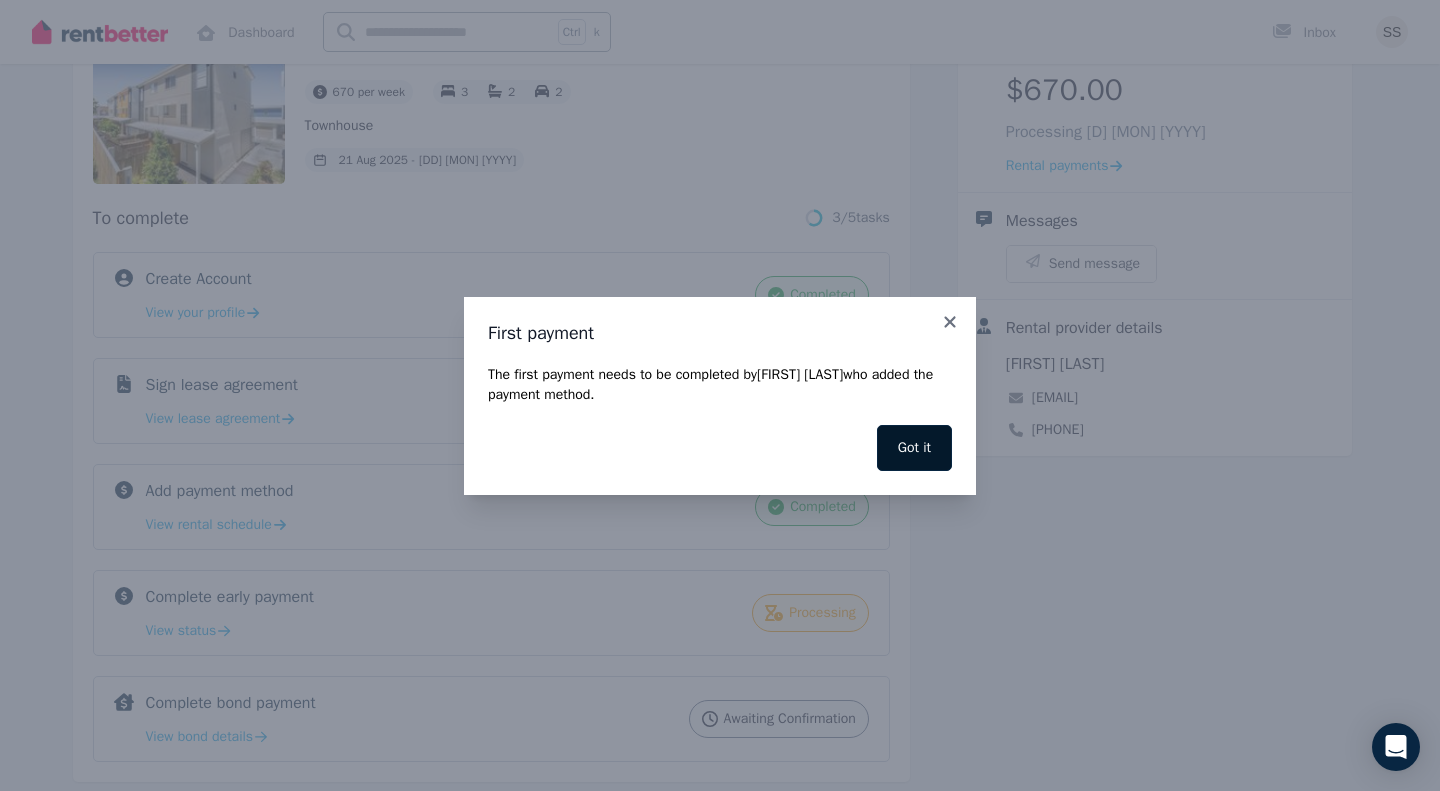 click on "Got it" at bounding box center (914, 448) 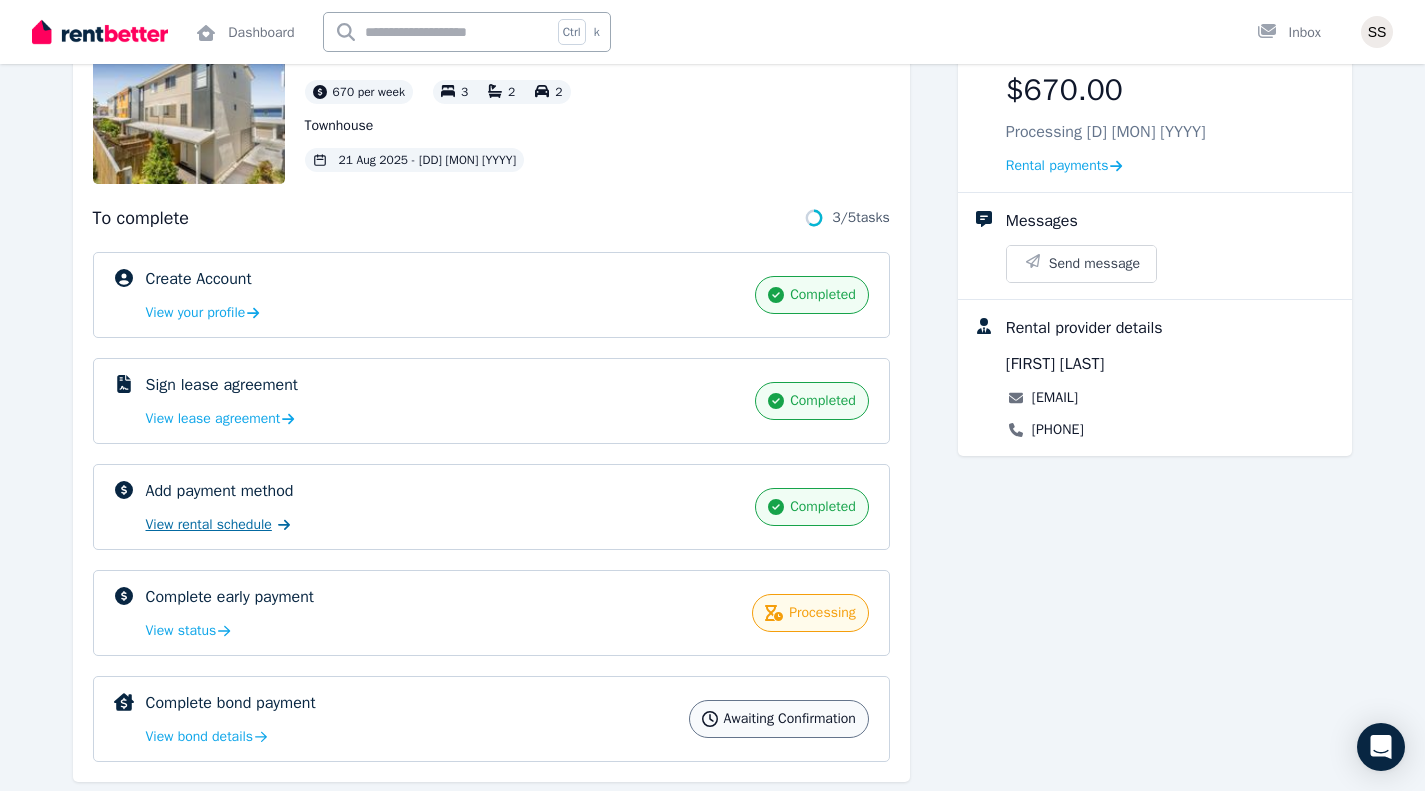 click on "View rental schedule" at bounding box center [209, 525] 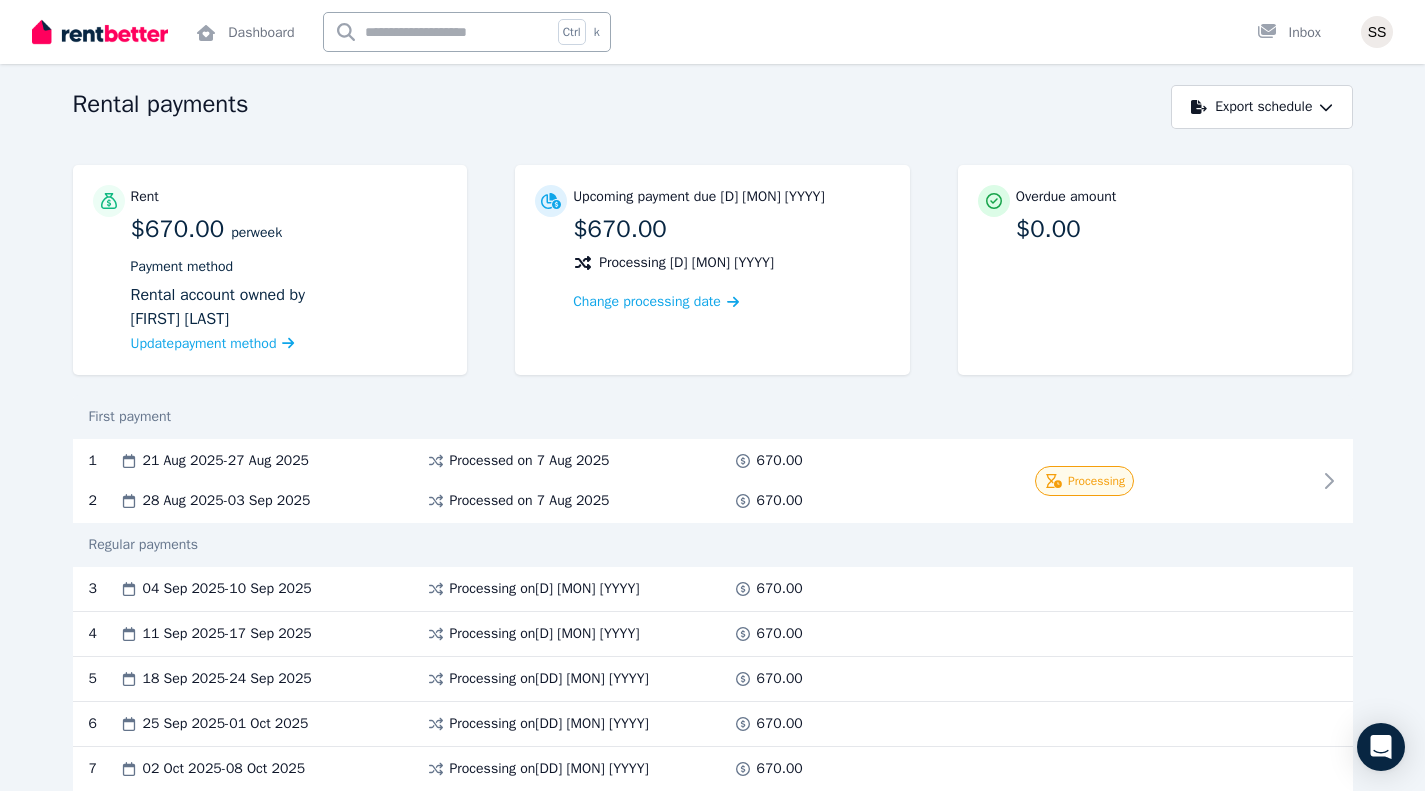 scroll, scrollTop: 0, scrollLeft: 0, axis: both 